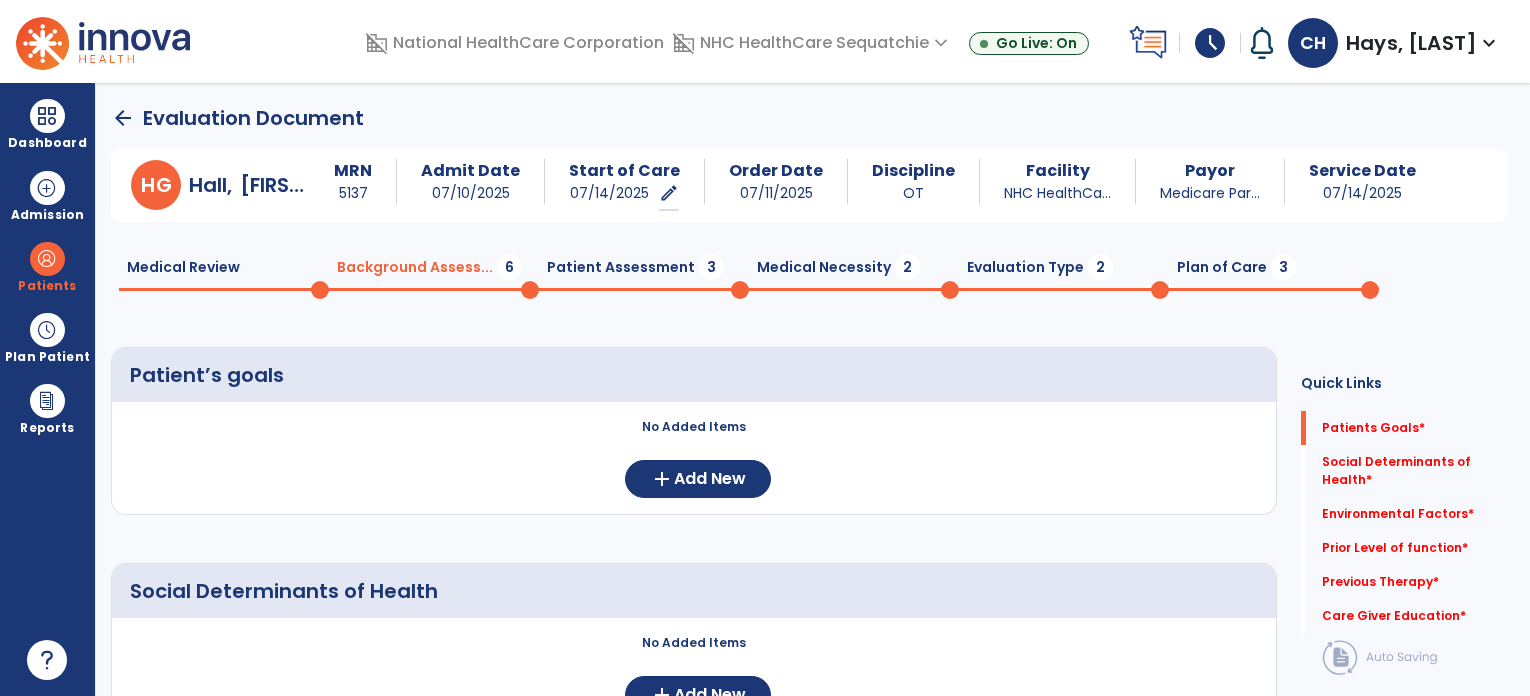 scroll, scrollTop: 0, scrollLeft: 0, axis: both 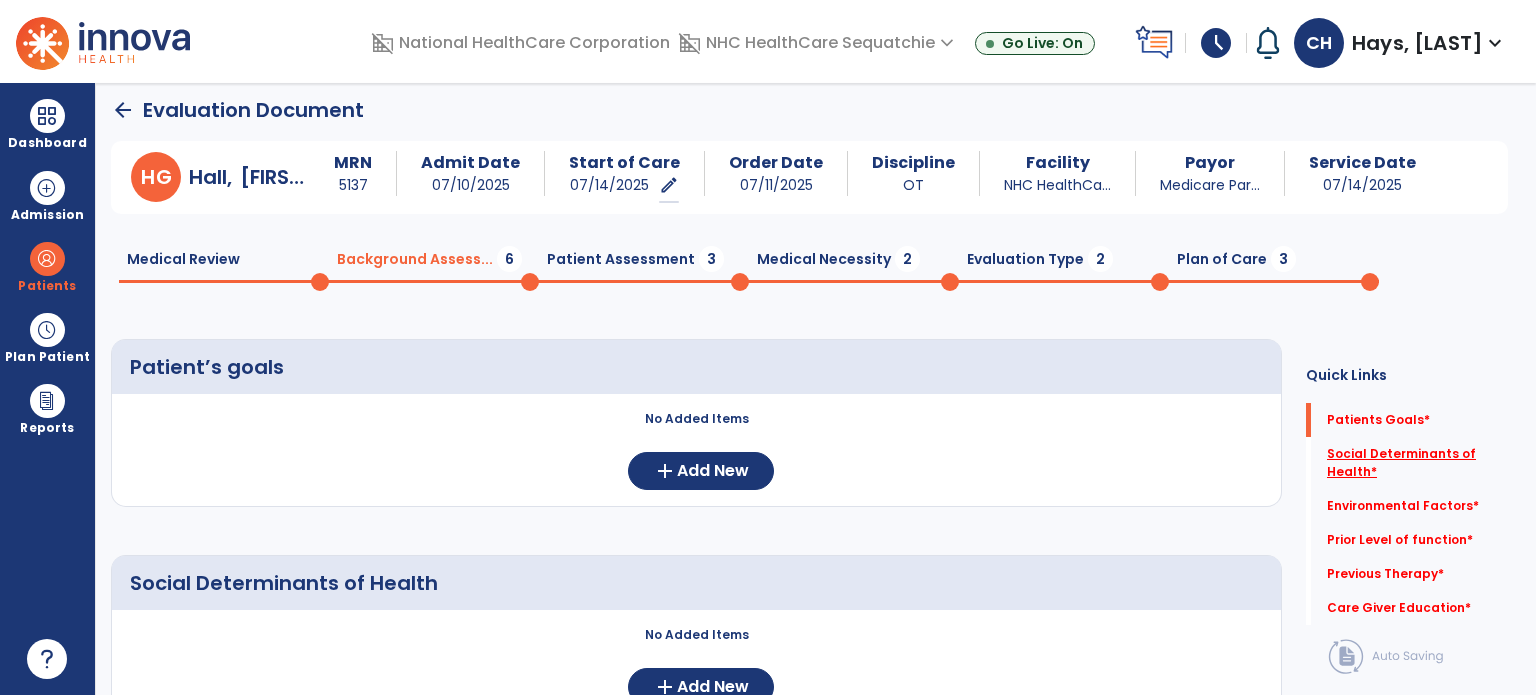 click on "Social Determinants of Health   *" 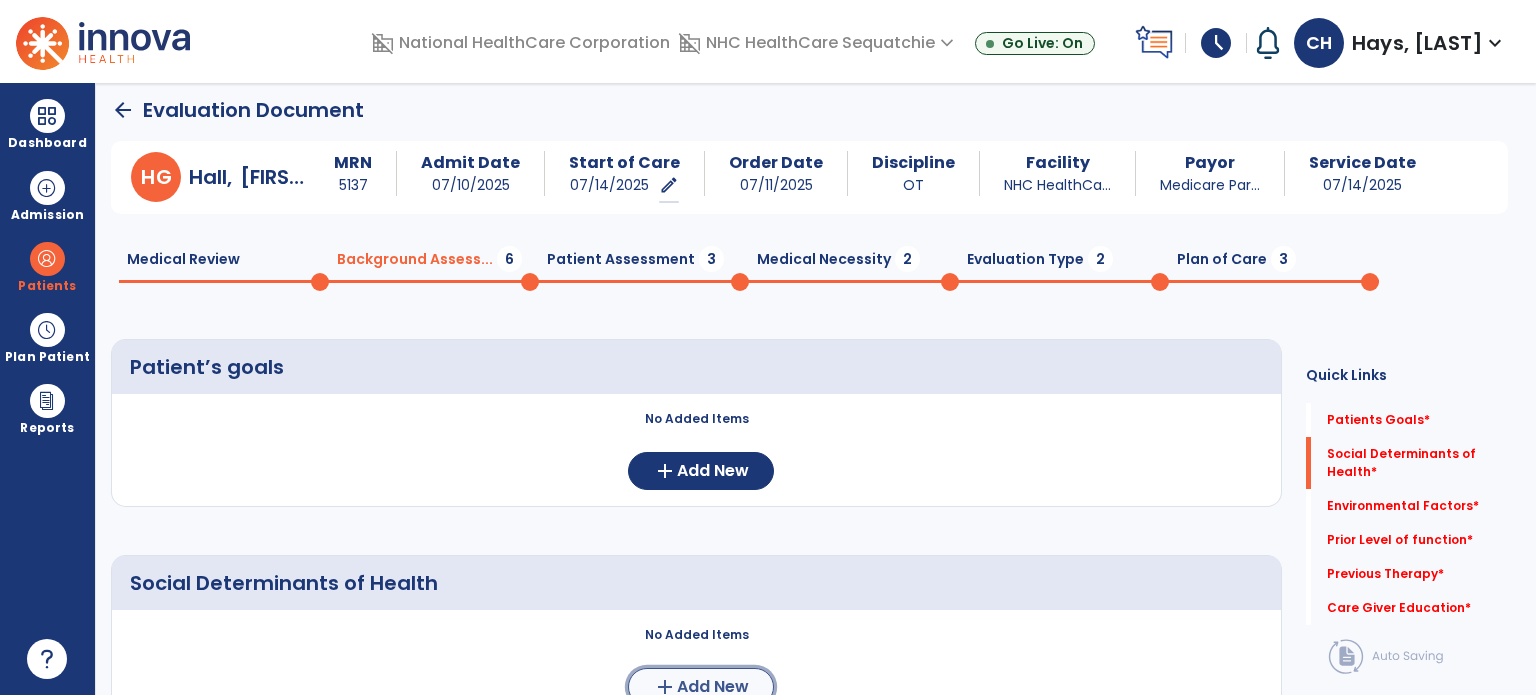 click on "add  Add New" 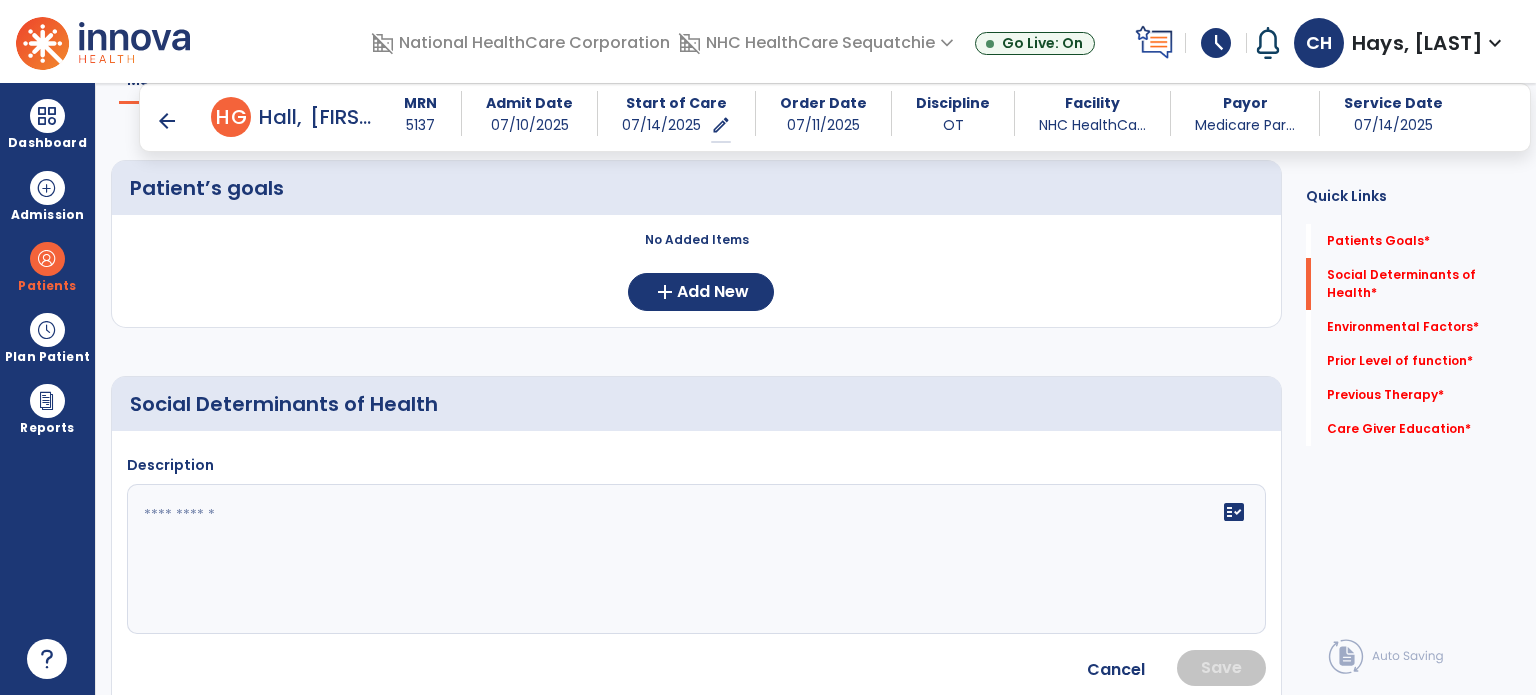 scroll, scrollTop: 168, scrollLeft: 0, axis: vertical 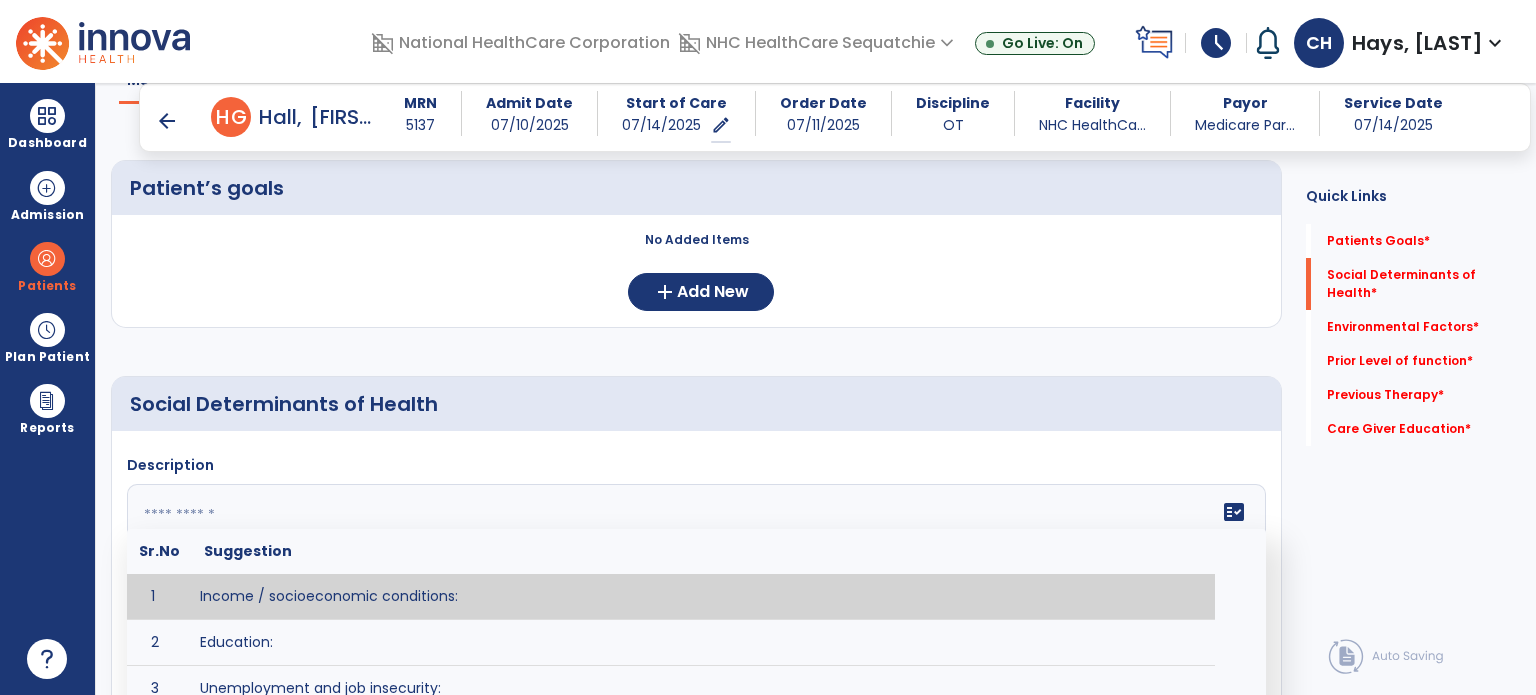 click on "fact_check  Sr.No Suggestion 1 Income / socioeconomic conditions:  2 Education:  3 Unemployment and job insecurity:  4 Working life conditions:  5 Food insecurity:  6 Housing, basic amenities and the environment:  7 Early childhood development:  8 Social inclusion and non-discrimination: 9 Structural conflict: 10 Access to affordable health services of decent quality:" 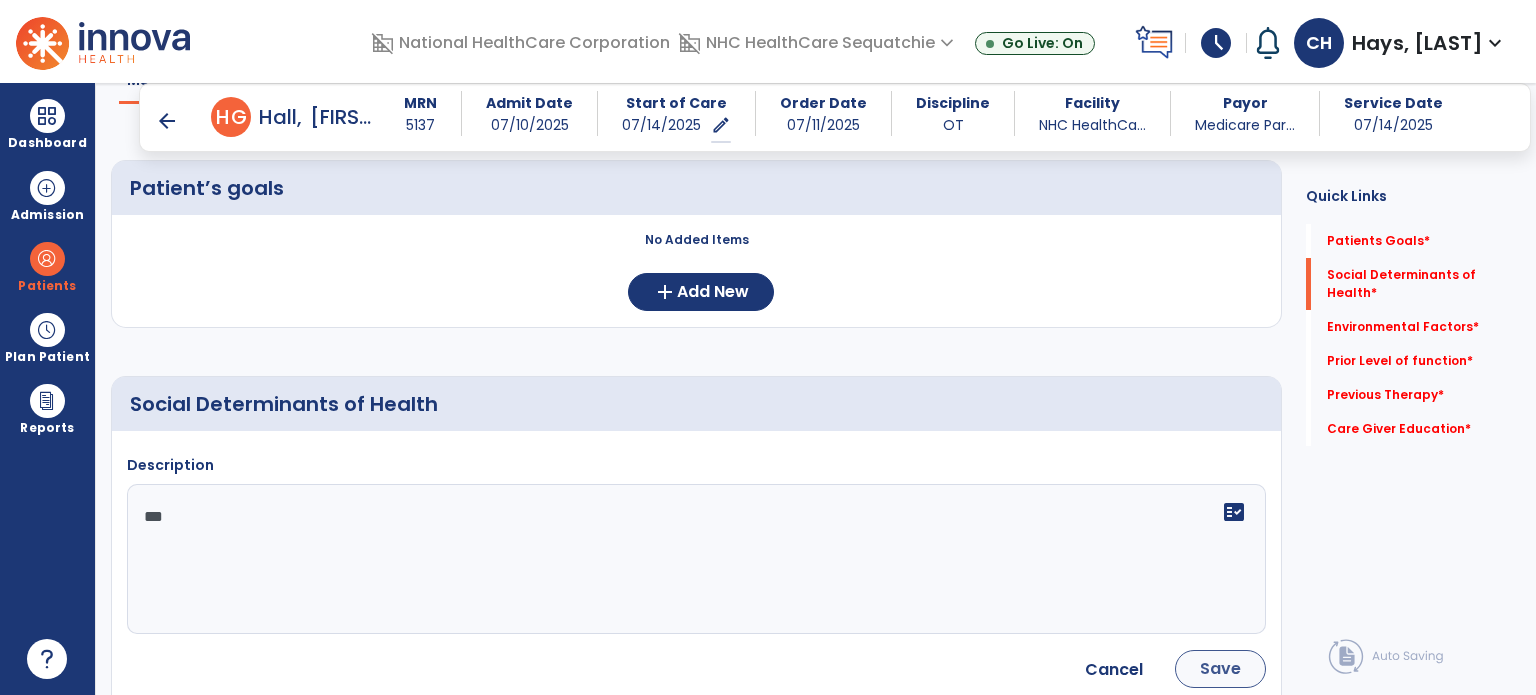 type on "***" 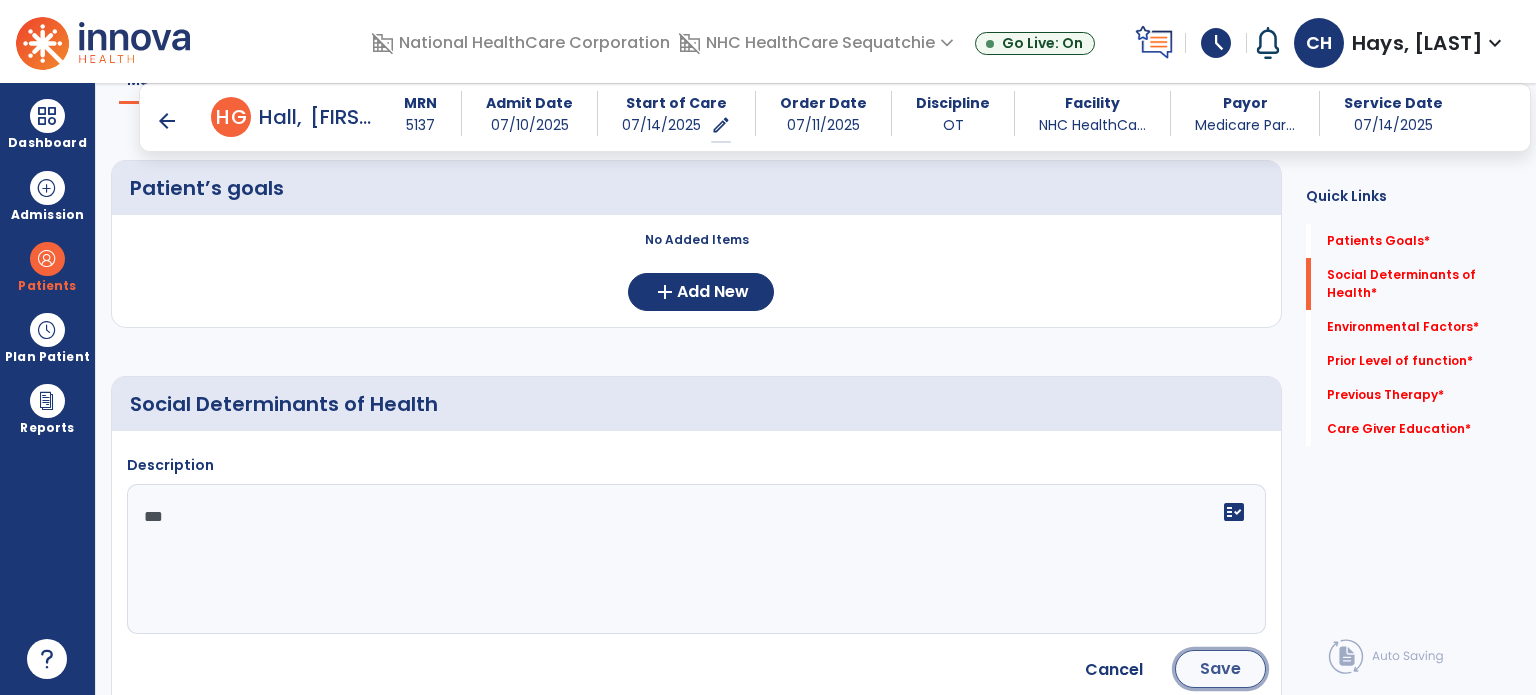 click on "Save" 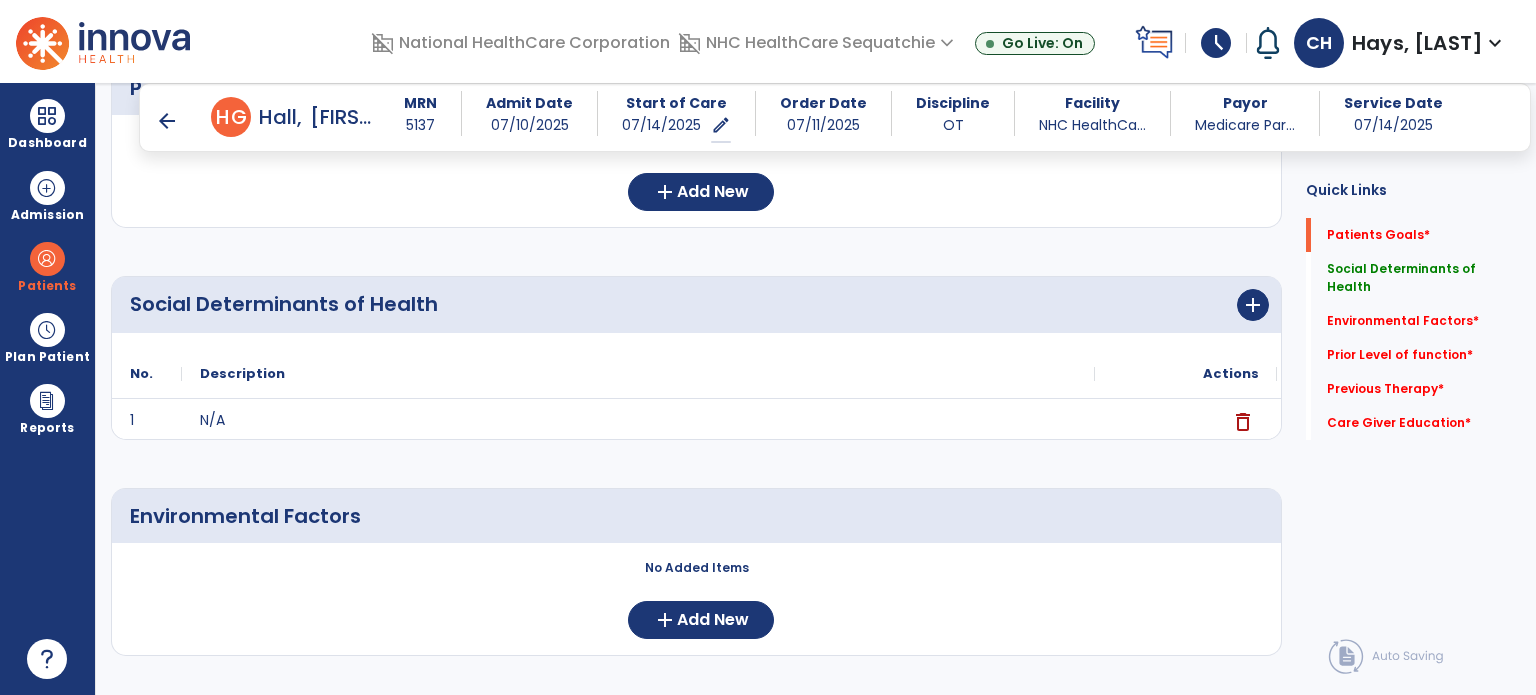 scroll, scrollTop: 0, scrollLeft: 0, axis: both 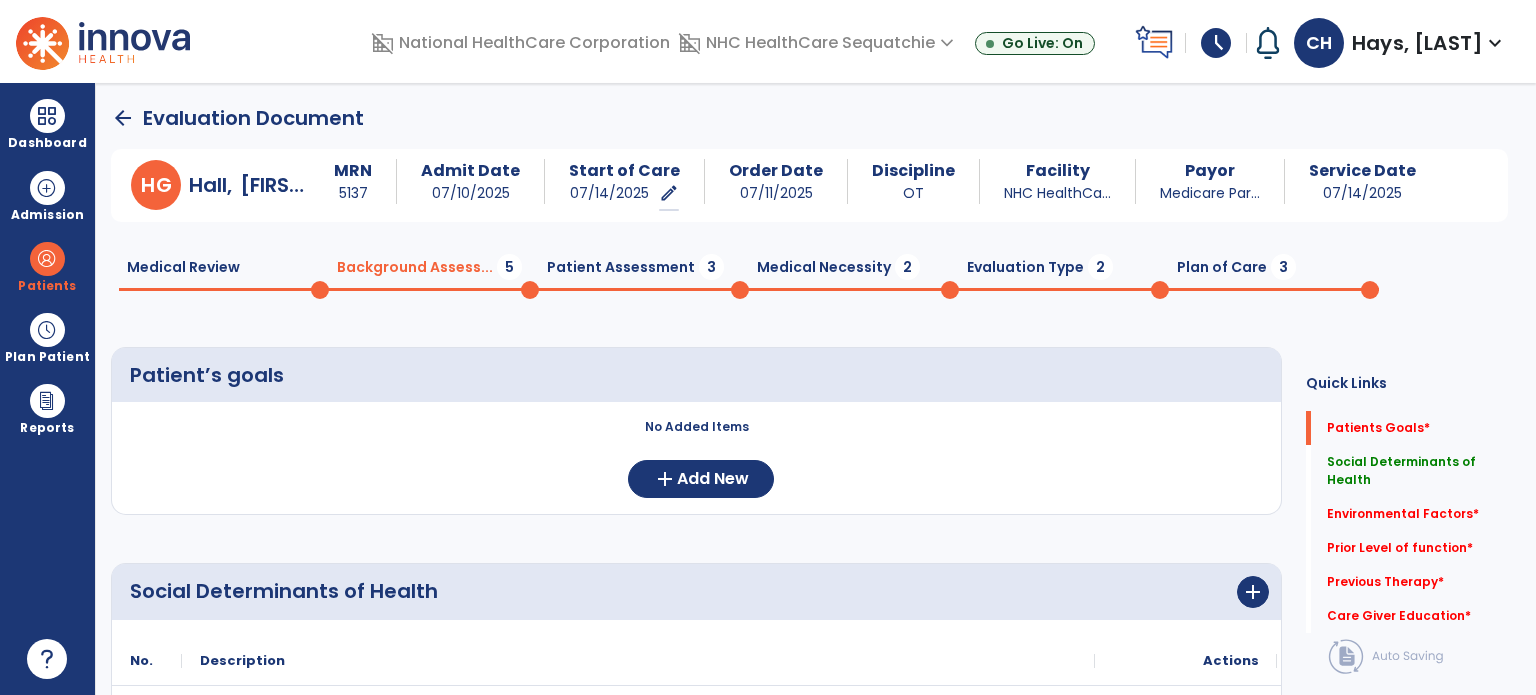 click on "arrow_back" 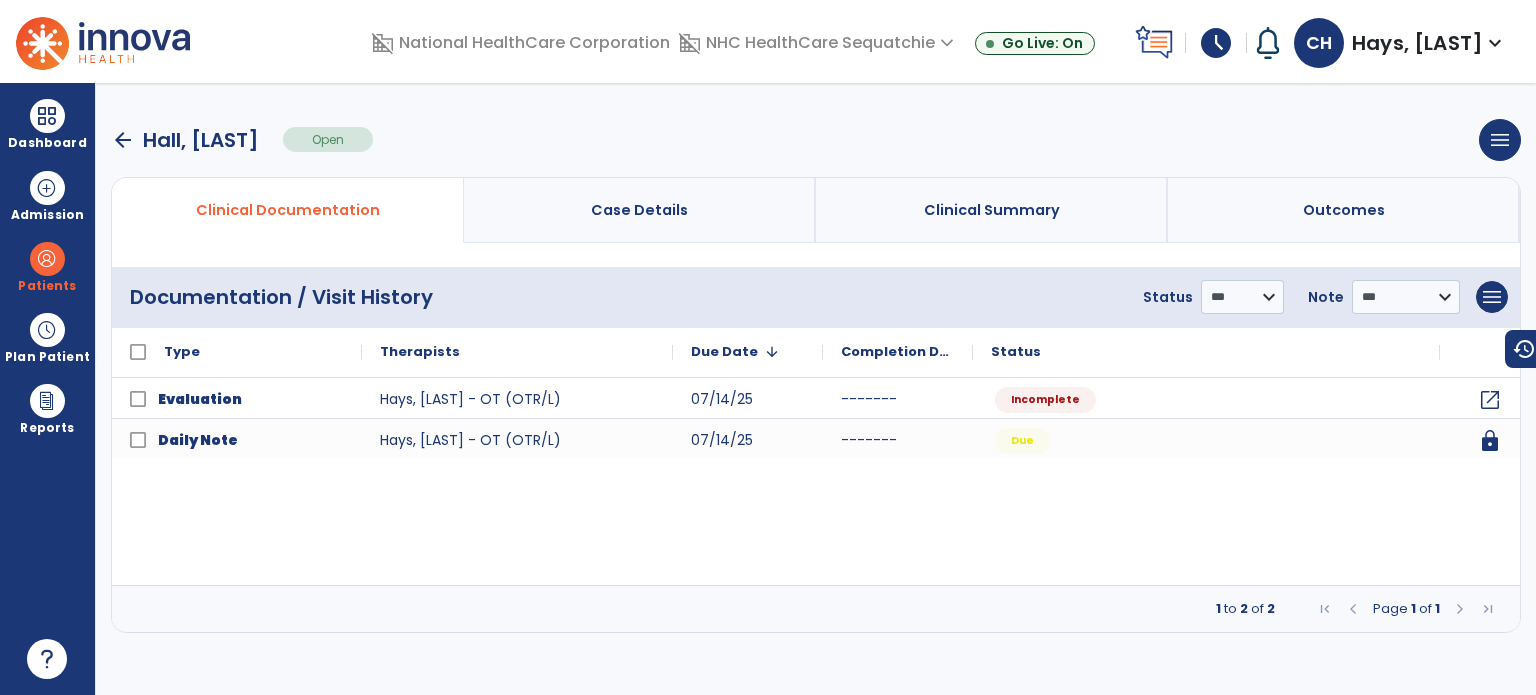 click on "arrow_back   Hall, [LAST]  Open  menu   Edit Therapy Case   Delete Therapy Case   Close Therapy Case" at bounding box center (816, 140) 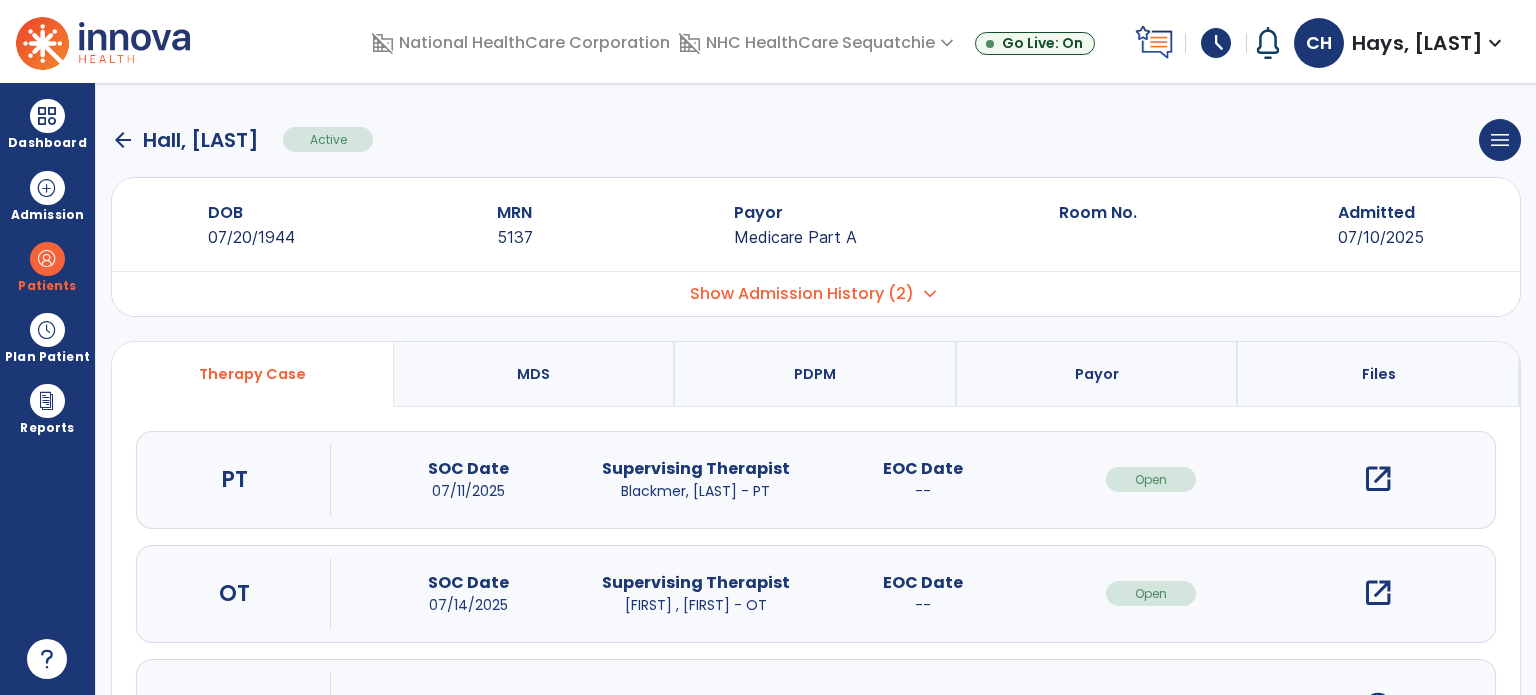 click on "open_in_new" at bounding box center (1378, 479) 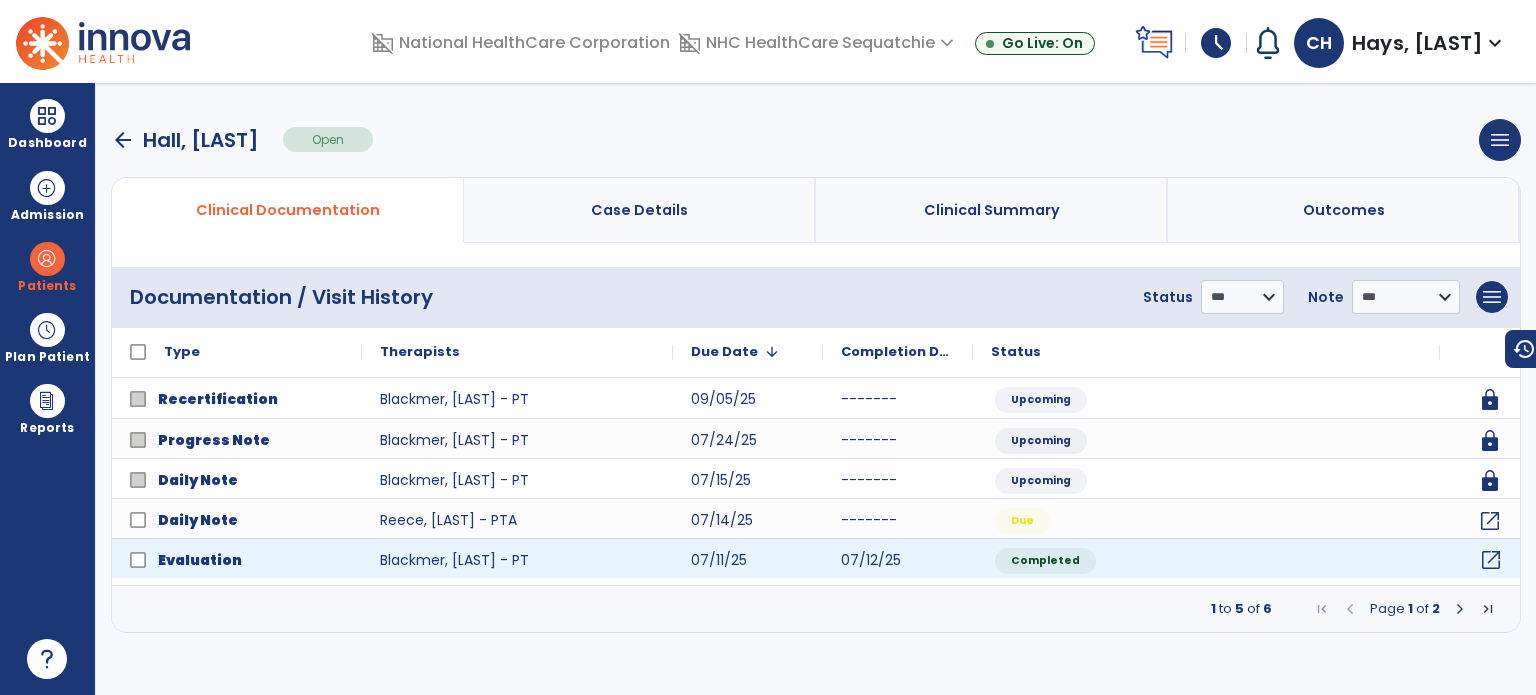 click on "open_in_new" 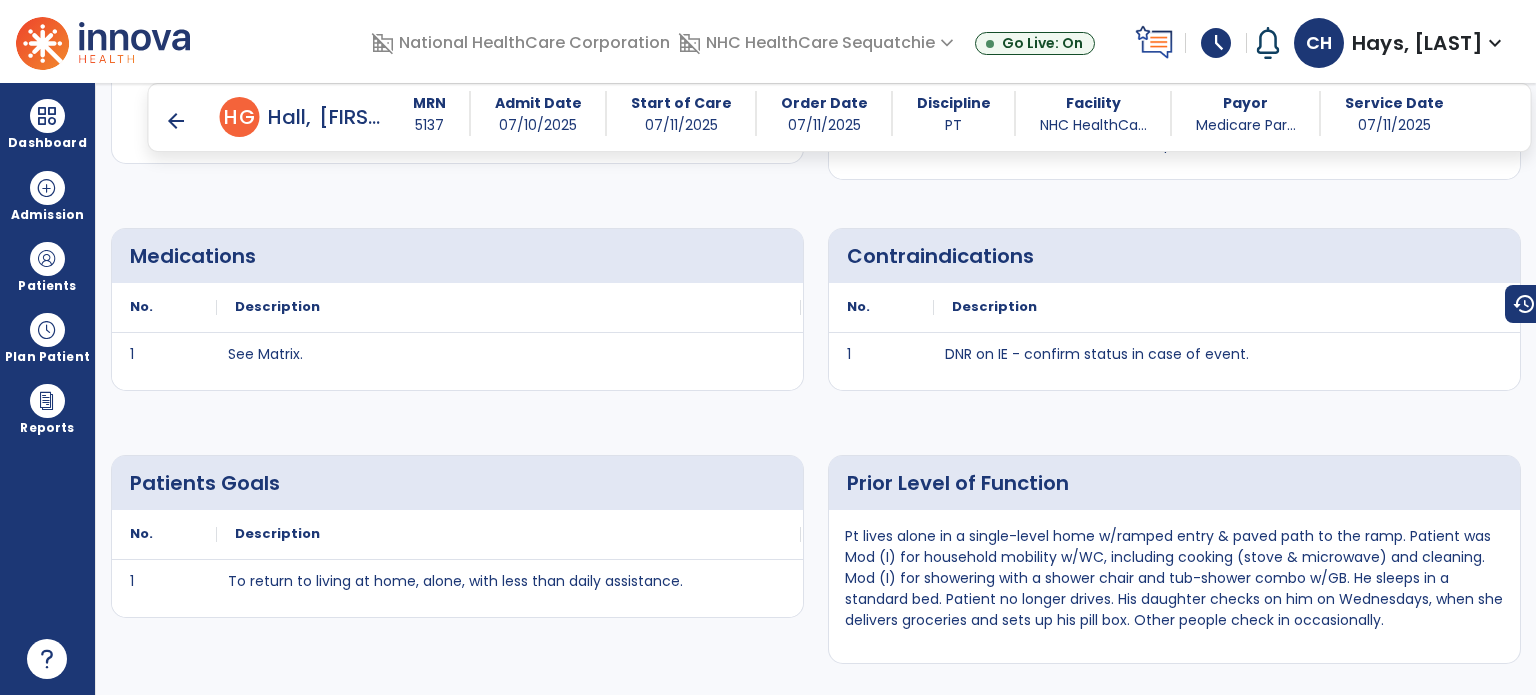 scroll, scrollTop: 1712, scrollLeft: 0, axis: vertical 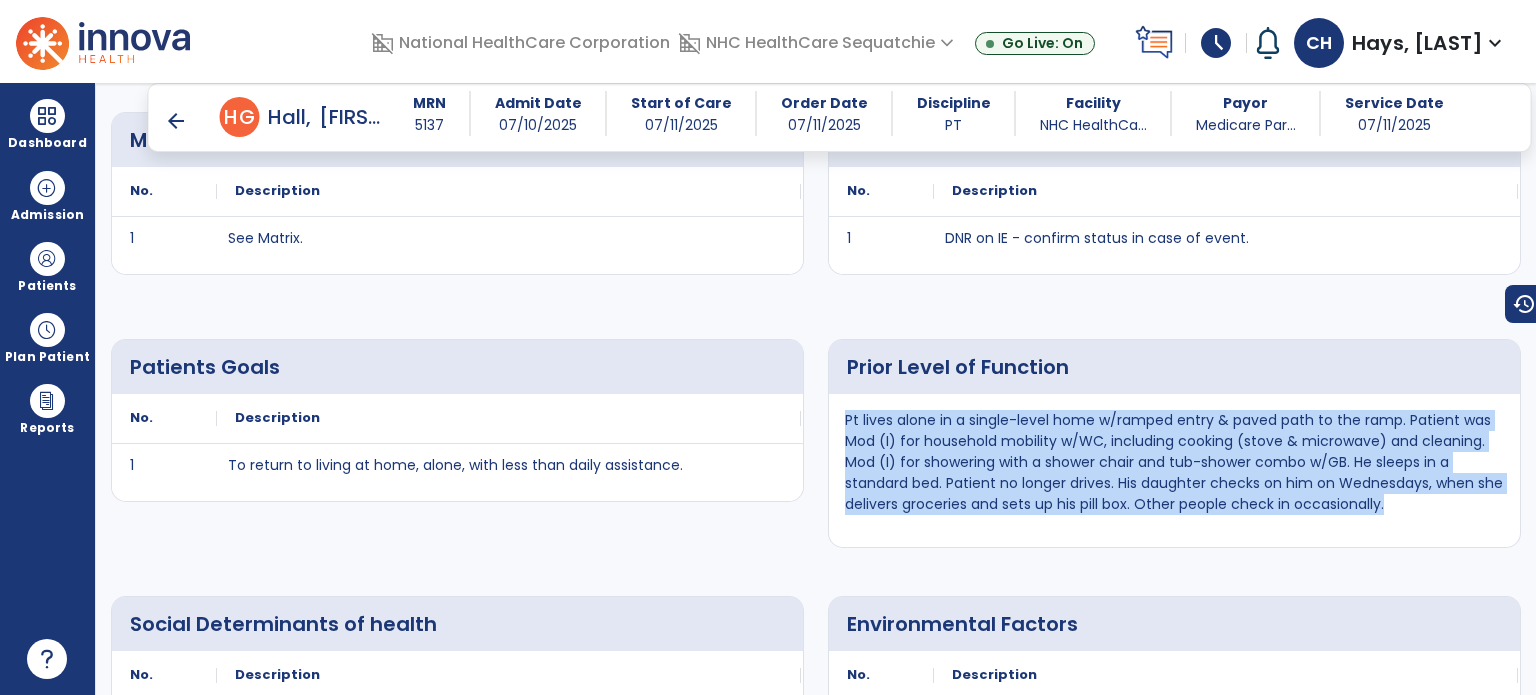 drag, startPoint x: 840, startPoint y: 415, endPoint x: 1423, endPoint y: 511, distance: 590.8511 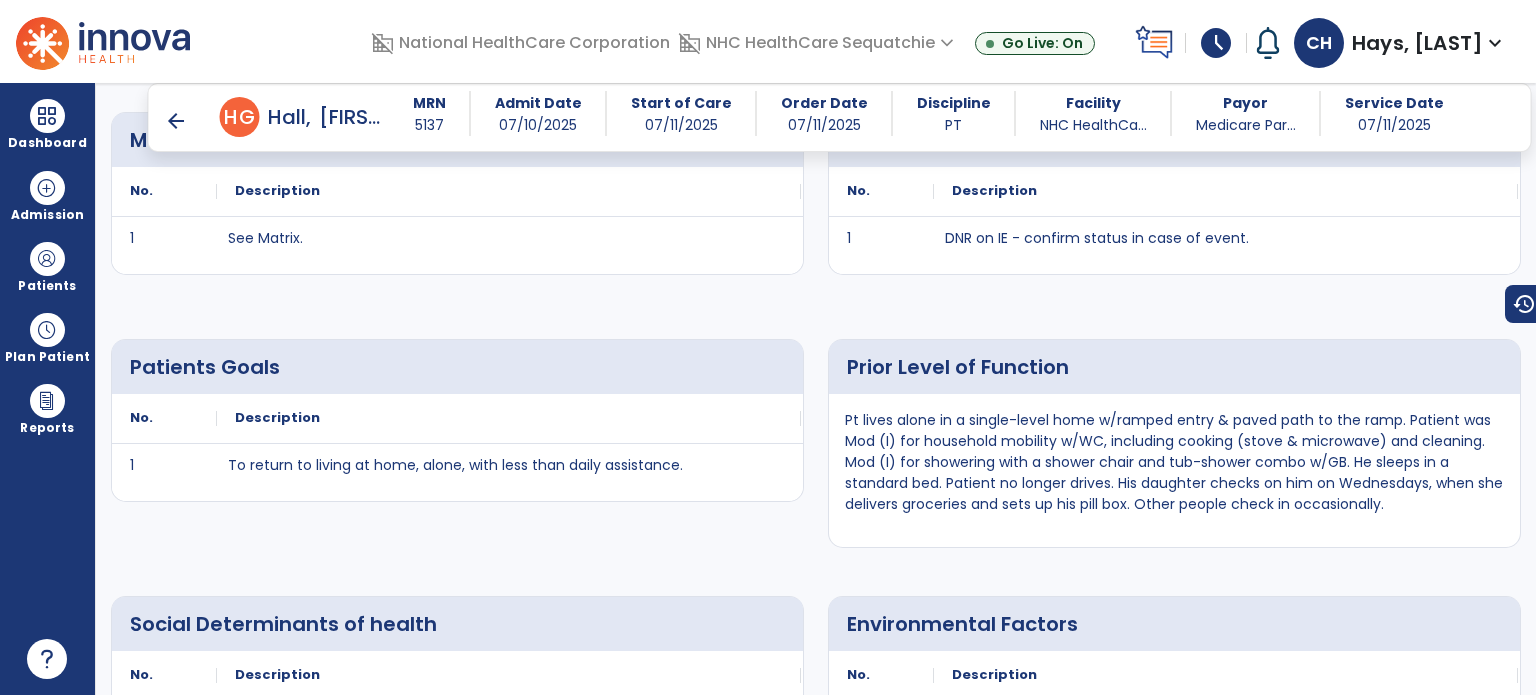 click on "arrow_back" at bounding box center [176, 121] 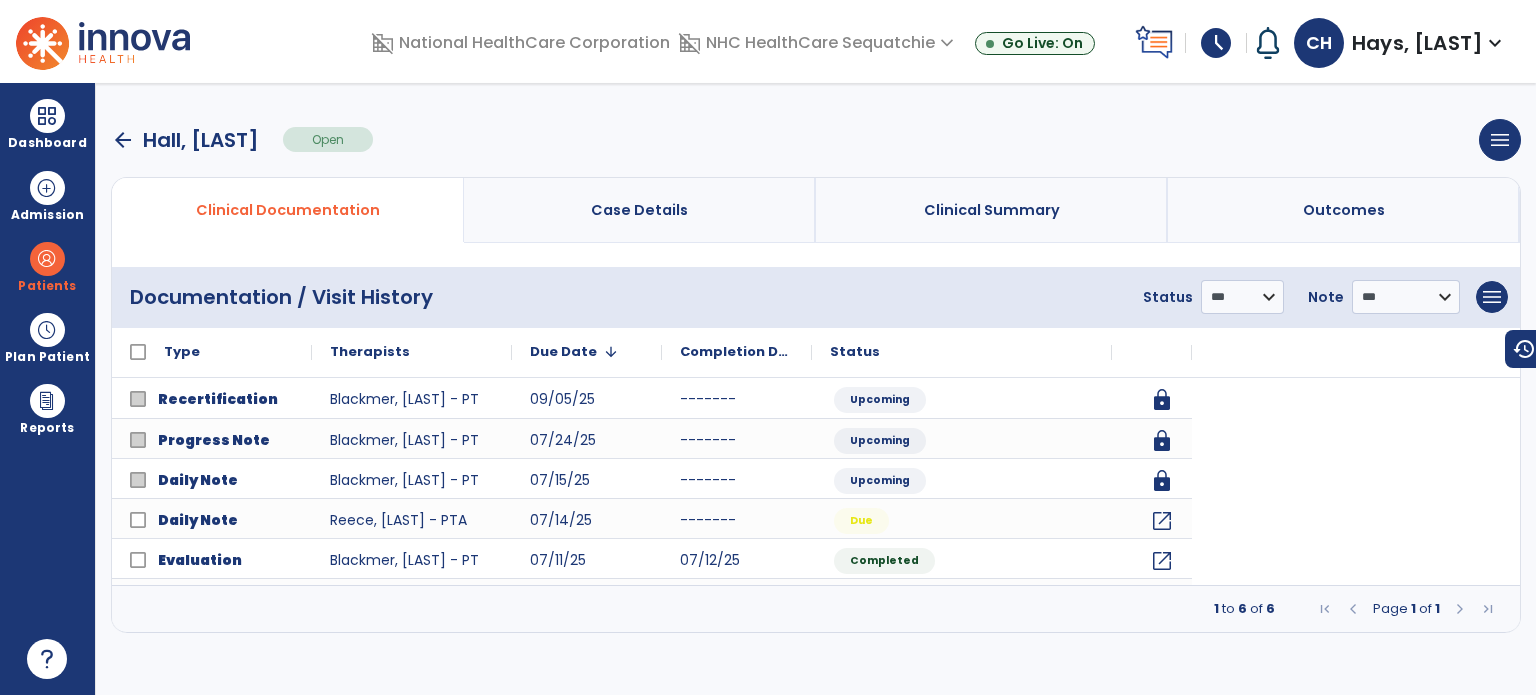 scroll, scrollTop: 0, scrollLeft: 0, axis: both 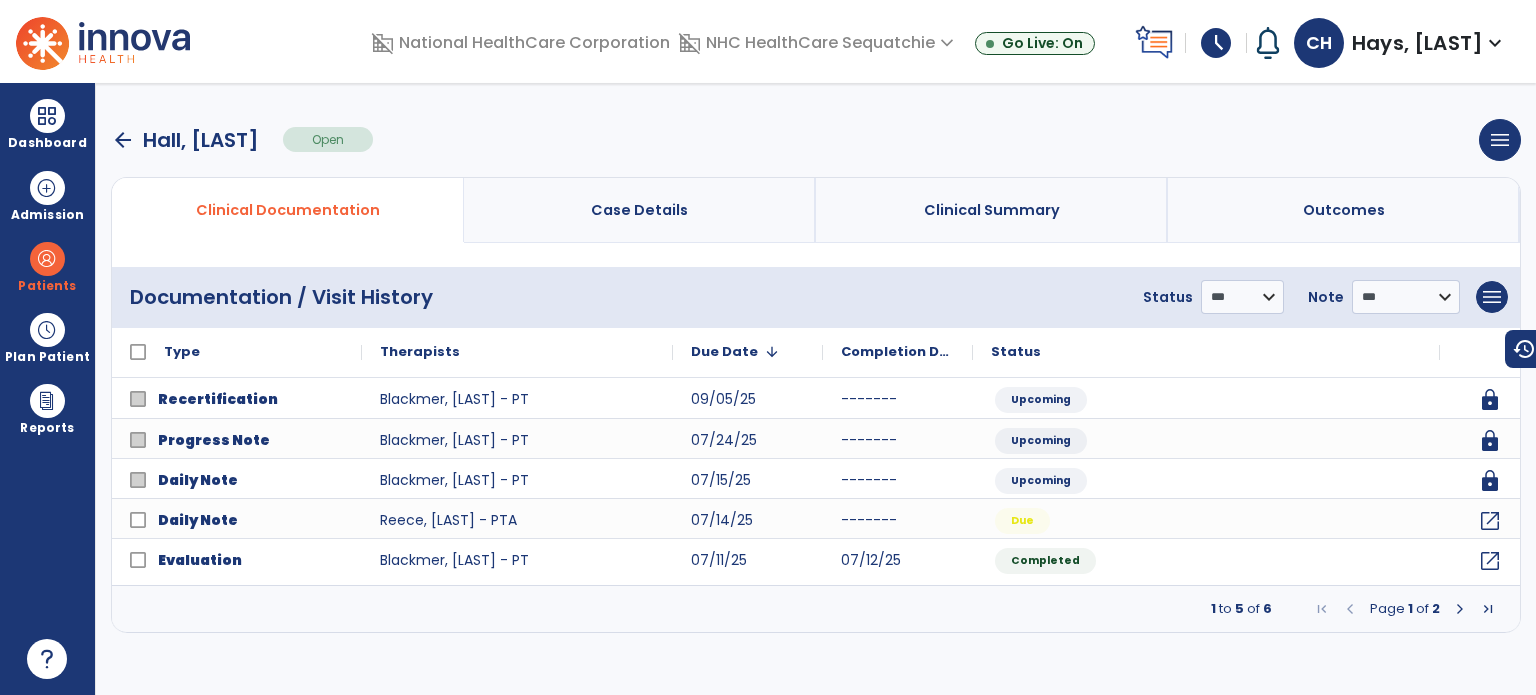 click on "arrow_back" at bounding box center (123, 140) 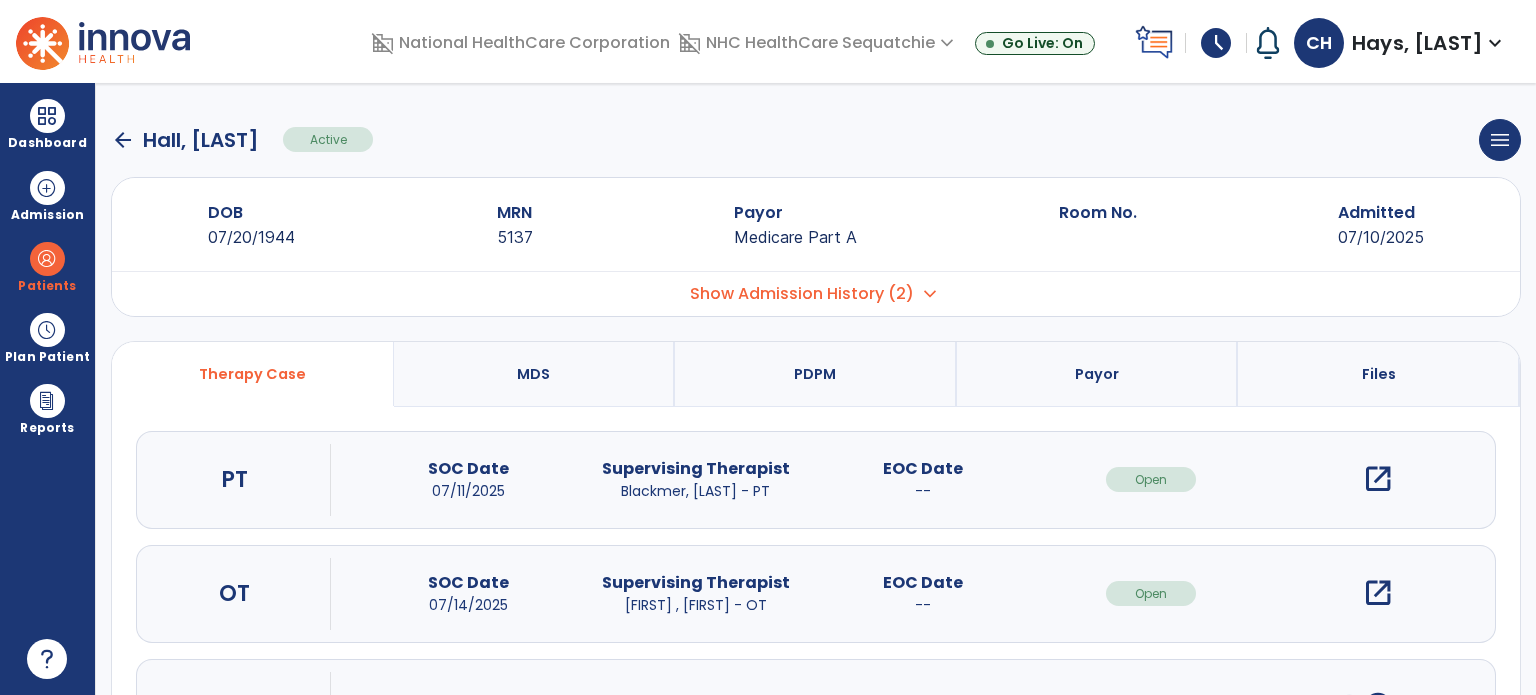 click on "open_in_new" at bounding box center [1378, 593] 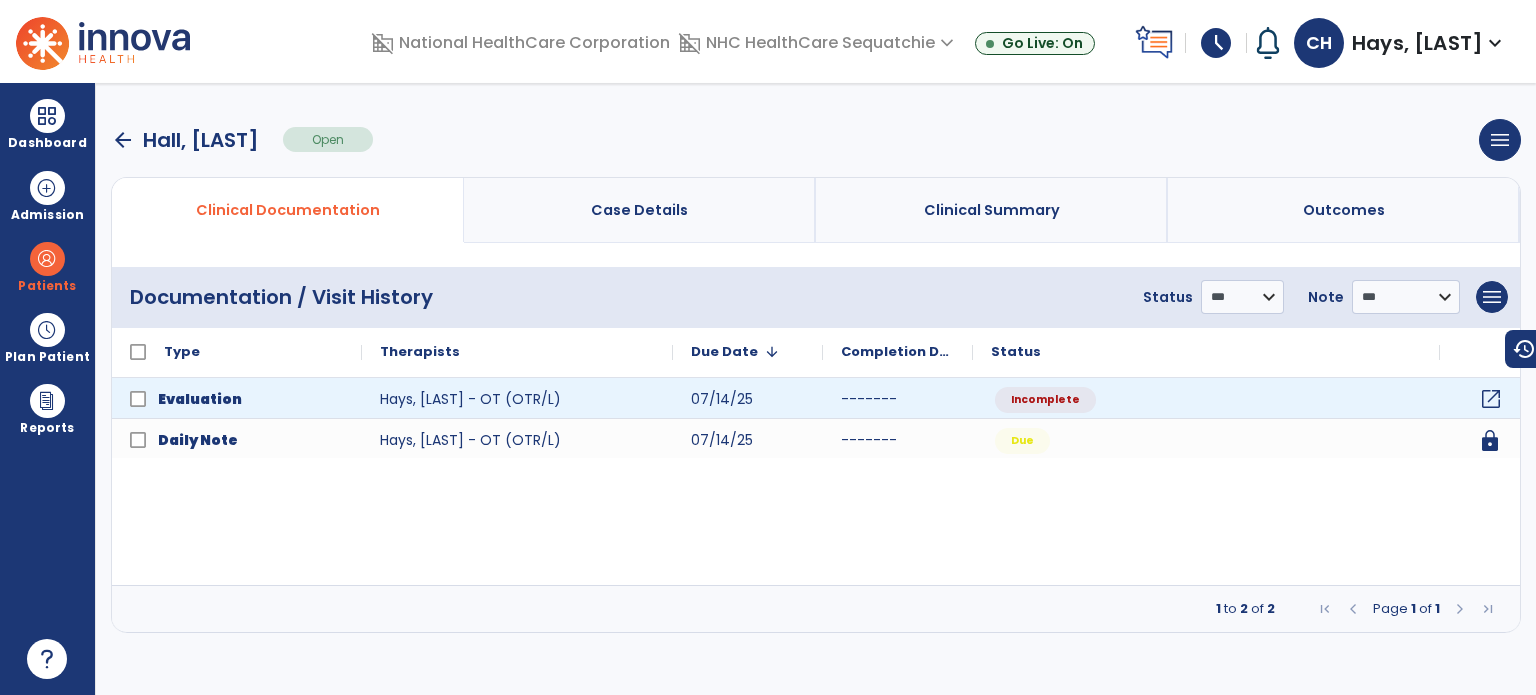 click on "open_in_new" 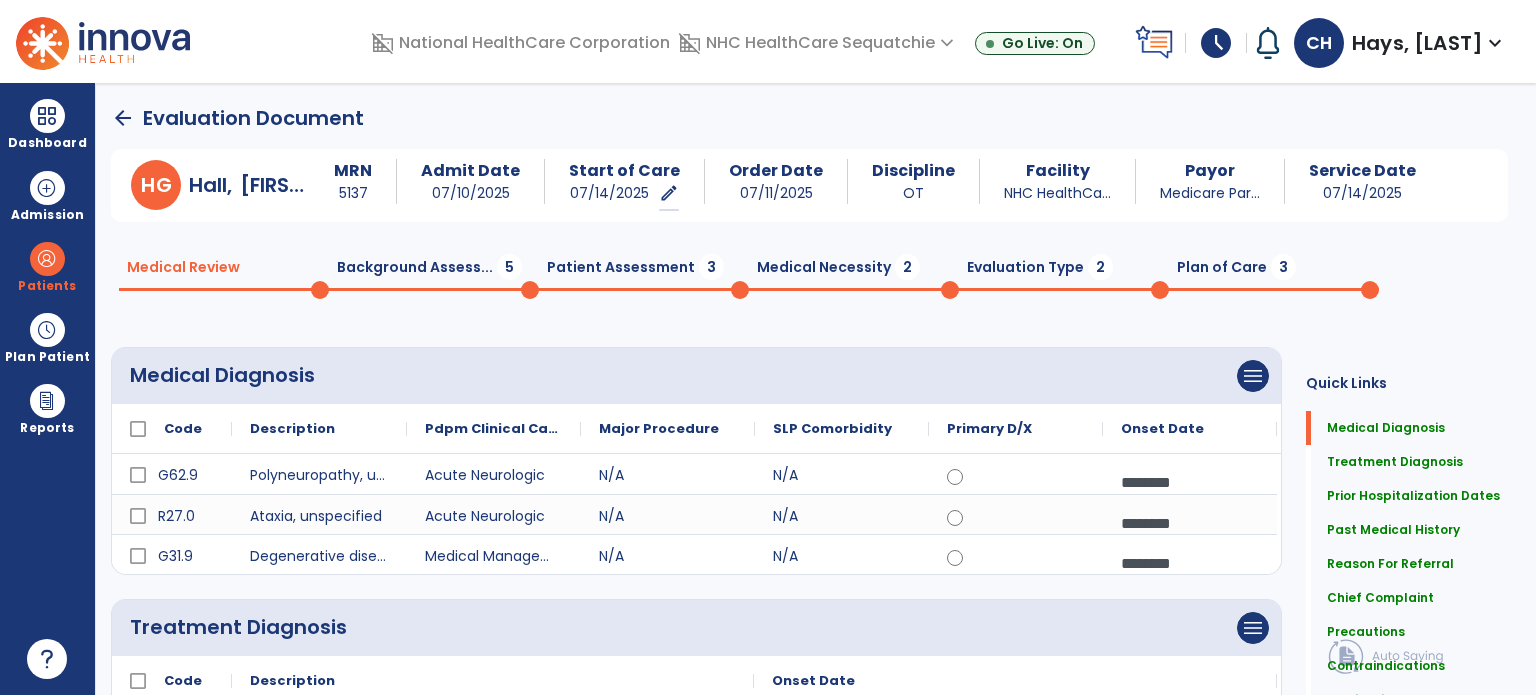 click on "Background Assess...  5" 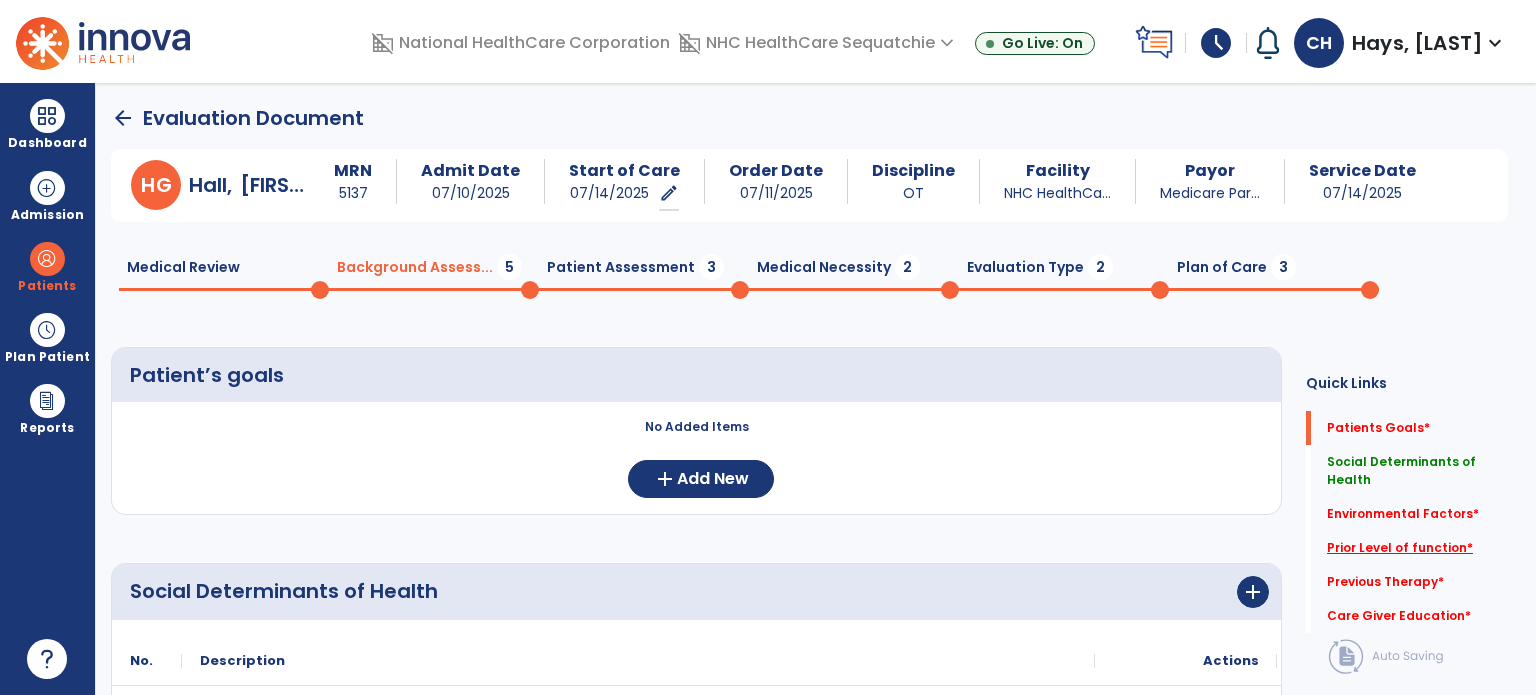 click on "Prior Level of function   *" 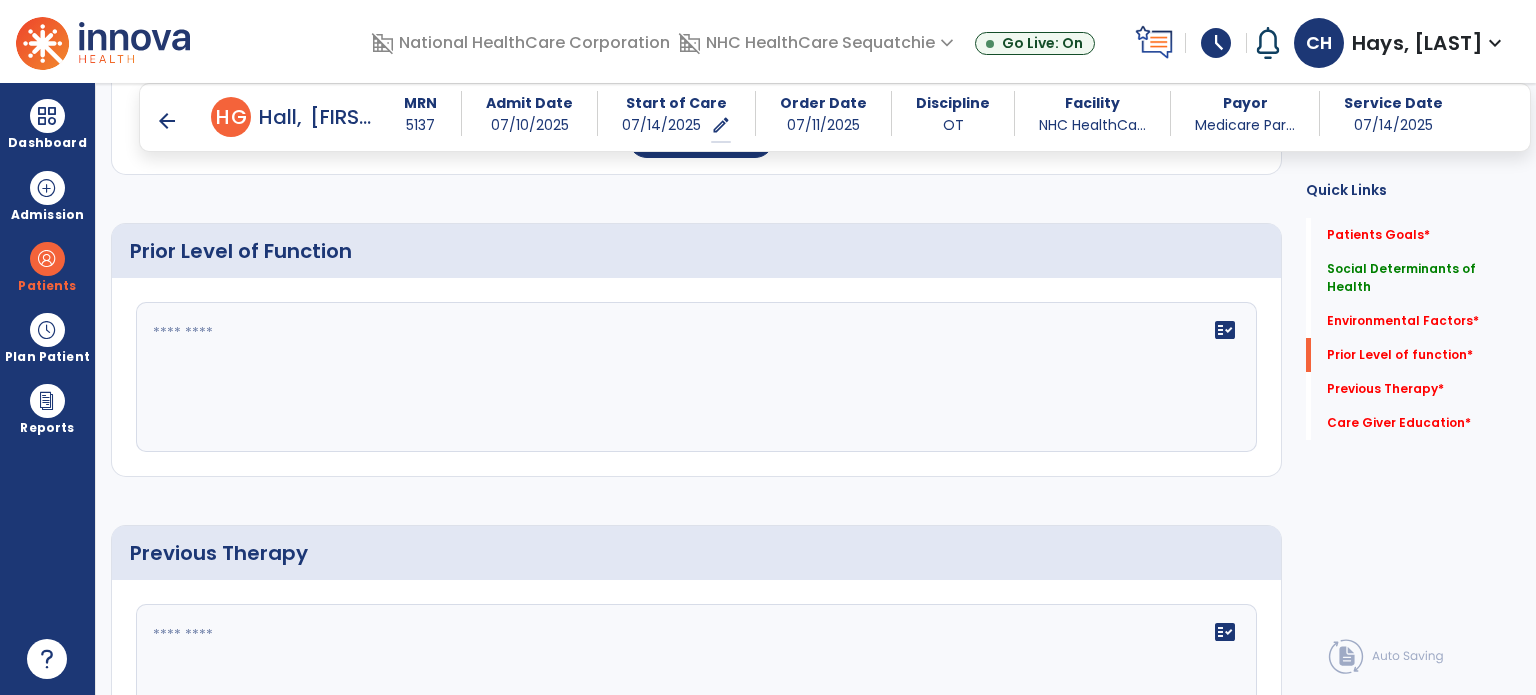 scroll, scrollTop: 754, scrollLeft: 0, axis: vertical 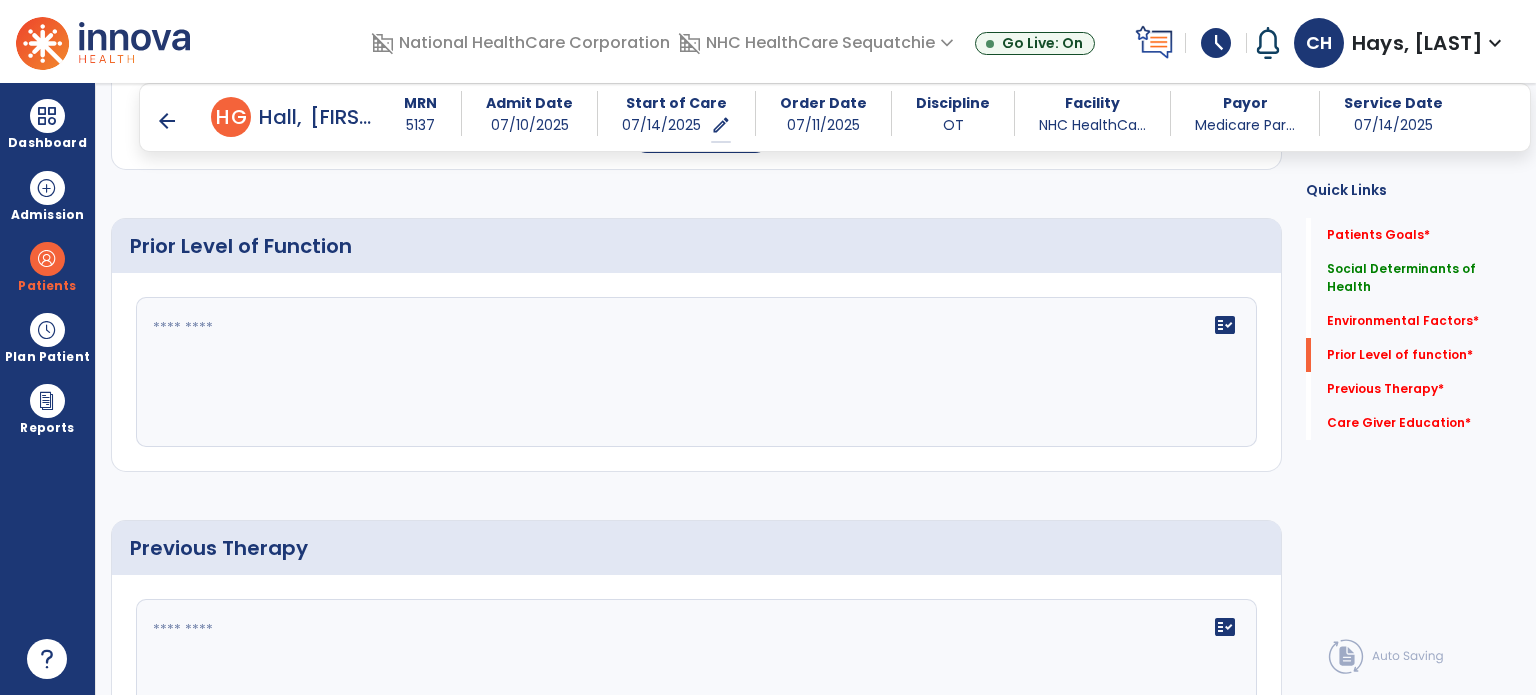 click on "fact_check" 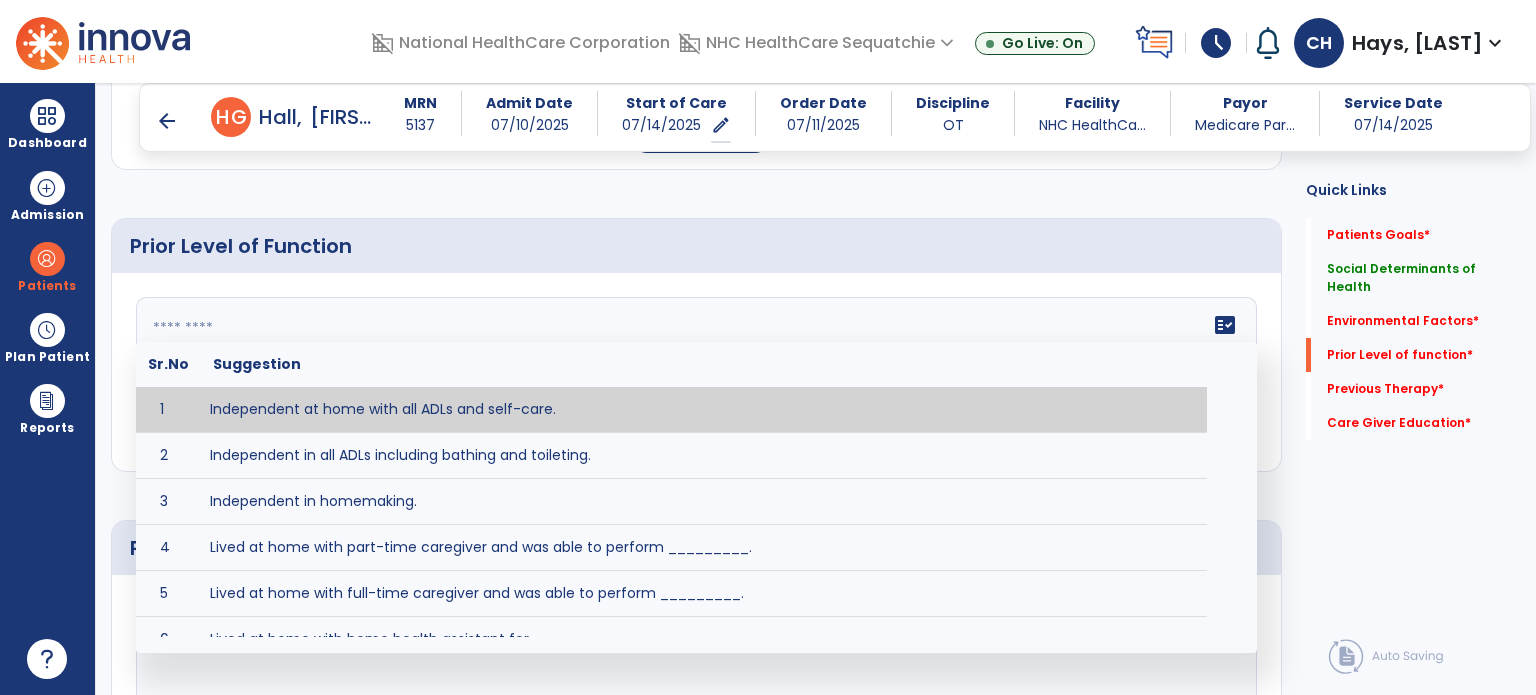paste on "**********" 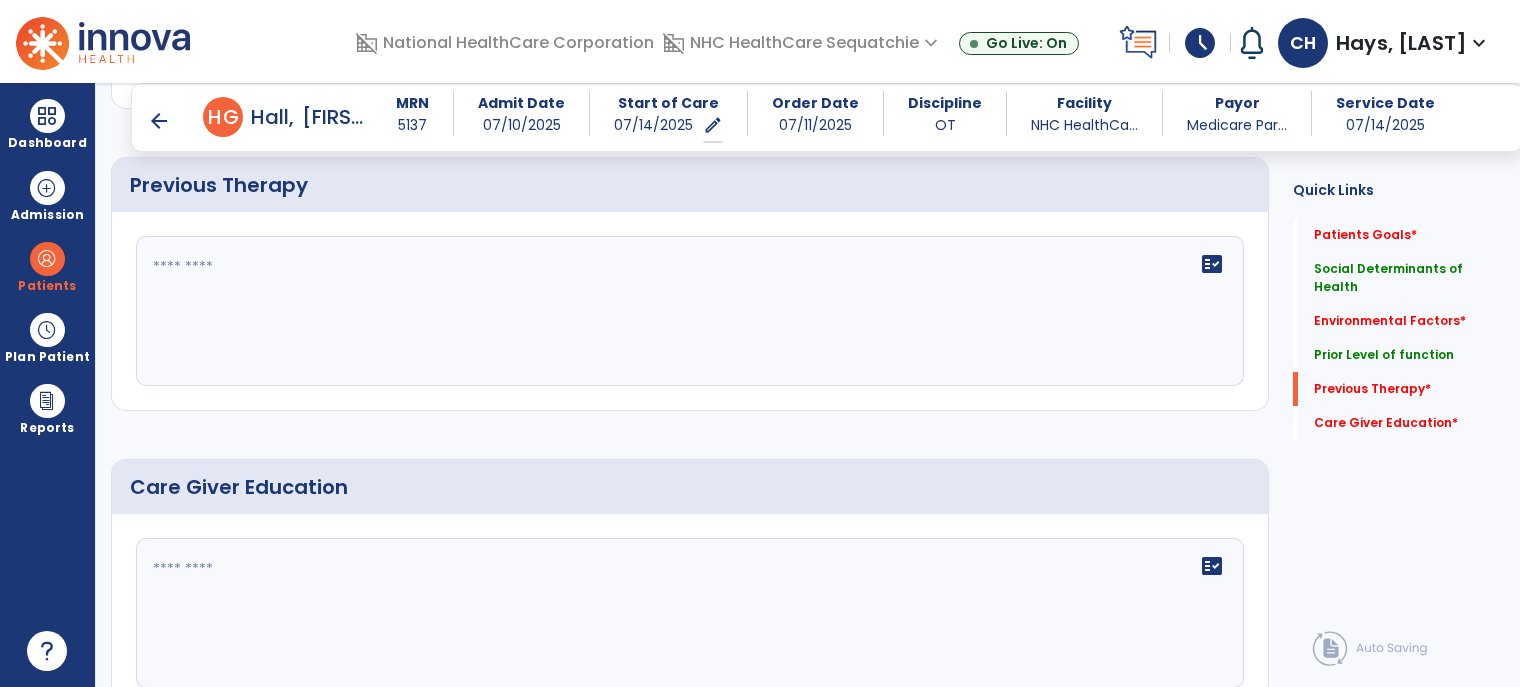 scroll, scrollTop: 1117, scrollLeft: 0, axis: vertical 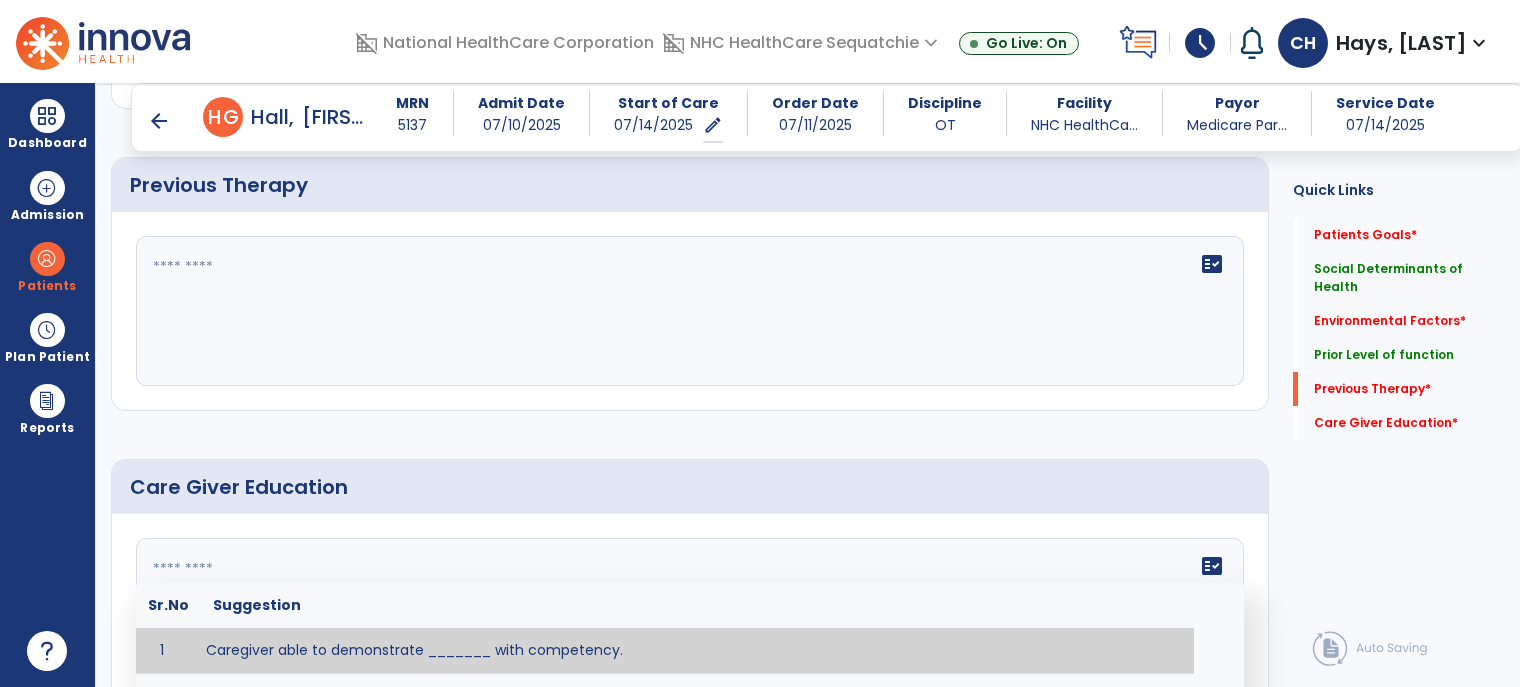 click on "fact_check" 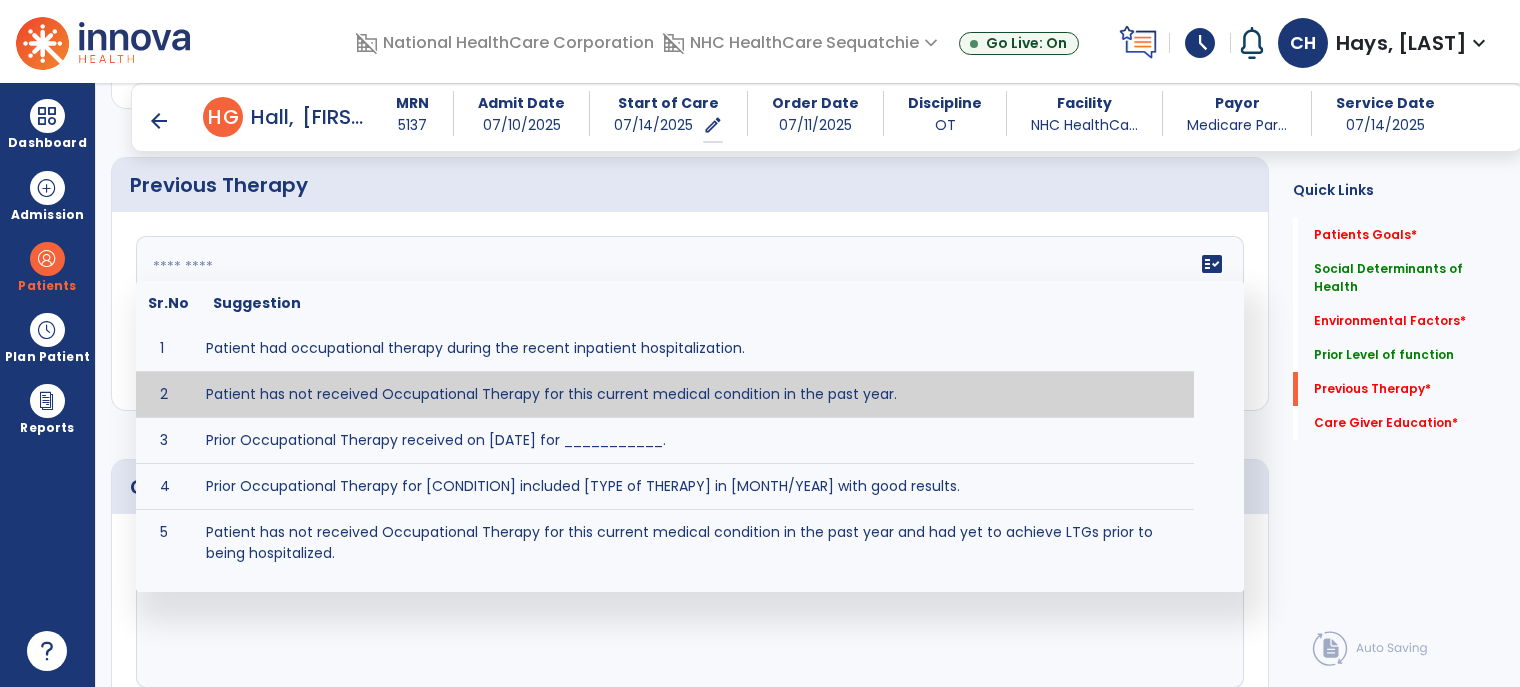 type on "**********" 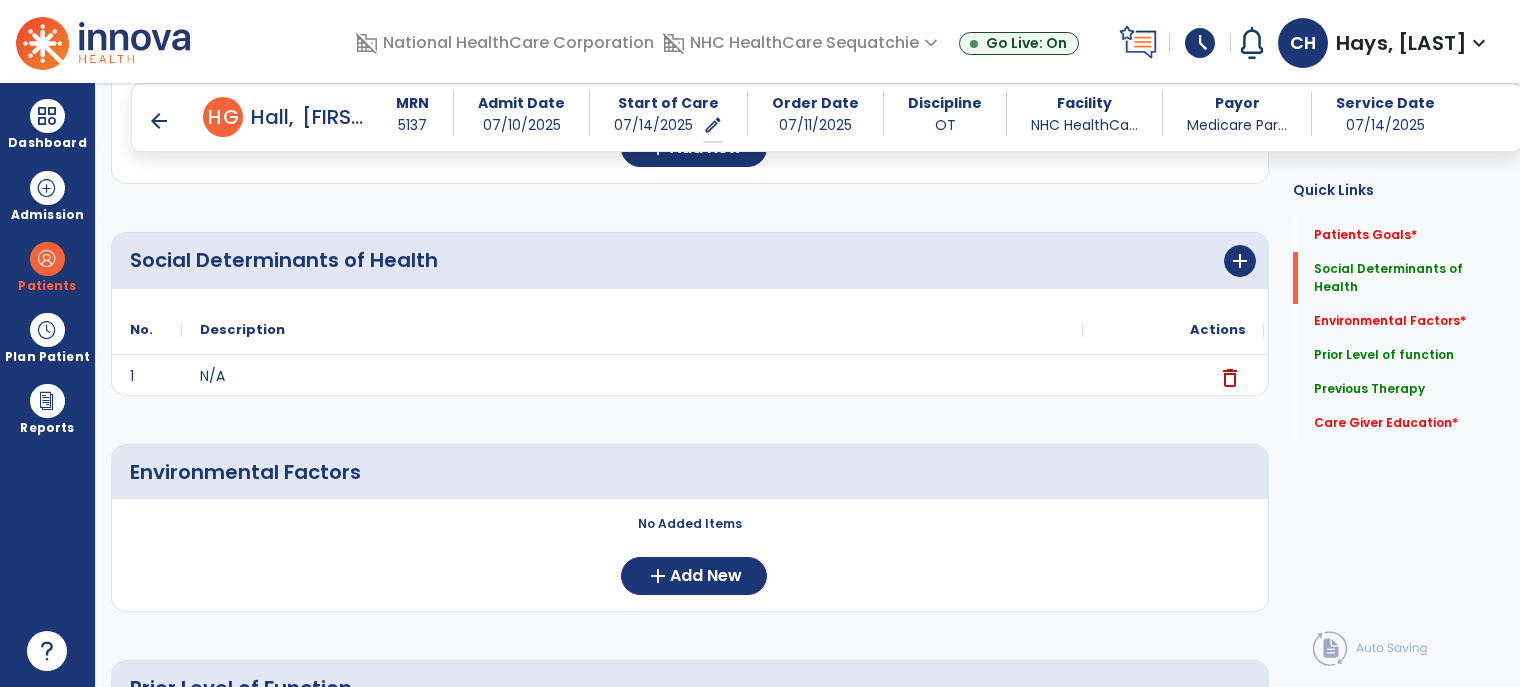 scroll, scrollTop: 311, scrollLeft: 0, axis: vertical 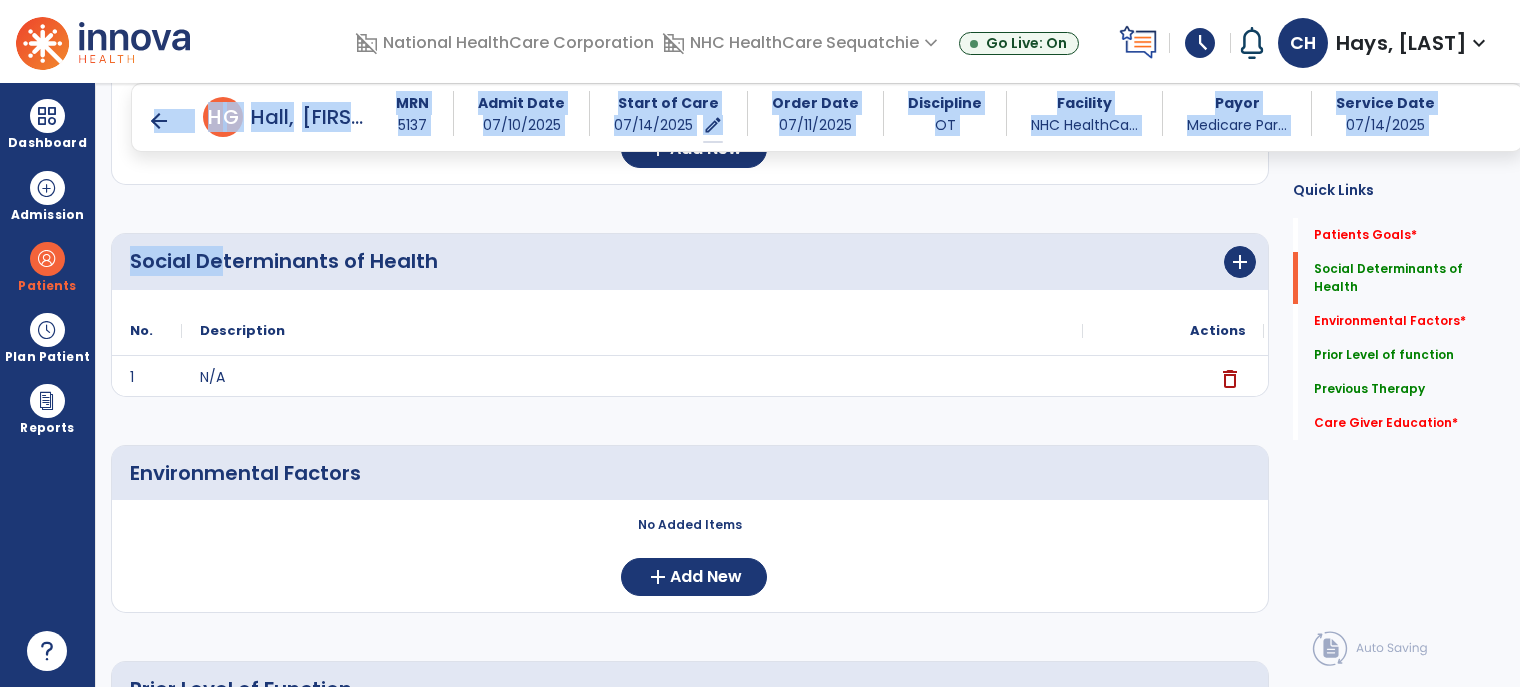 drag, startPoint x: 151, startPoint y: 128, endPoint x: 225, endPoint y: 220, distance: 118.06778 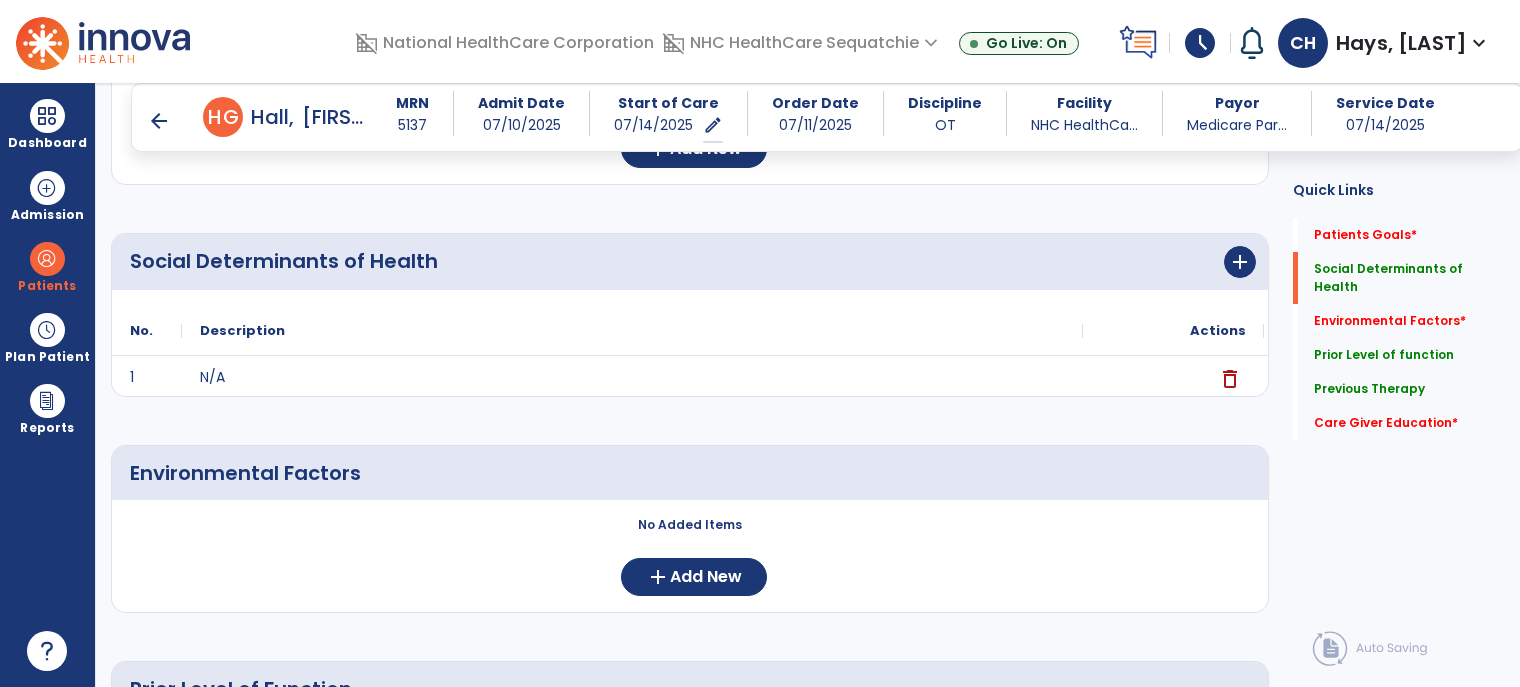 click on "Social Determinants of Health      add
No.
Description
Actions
1 N/A" 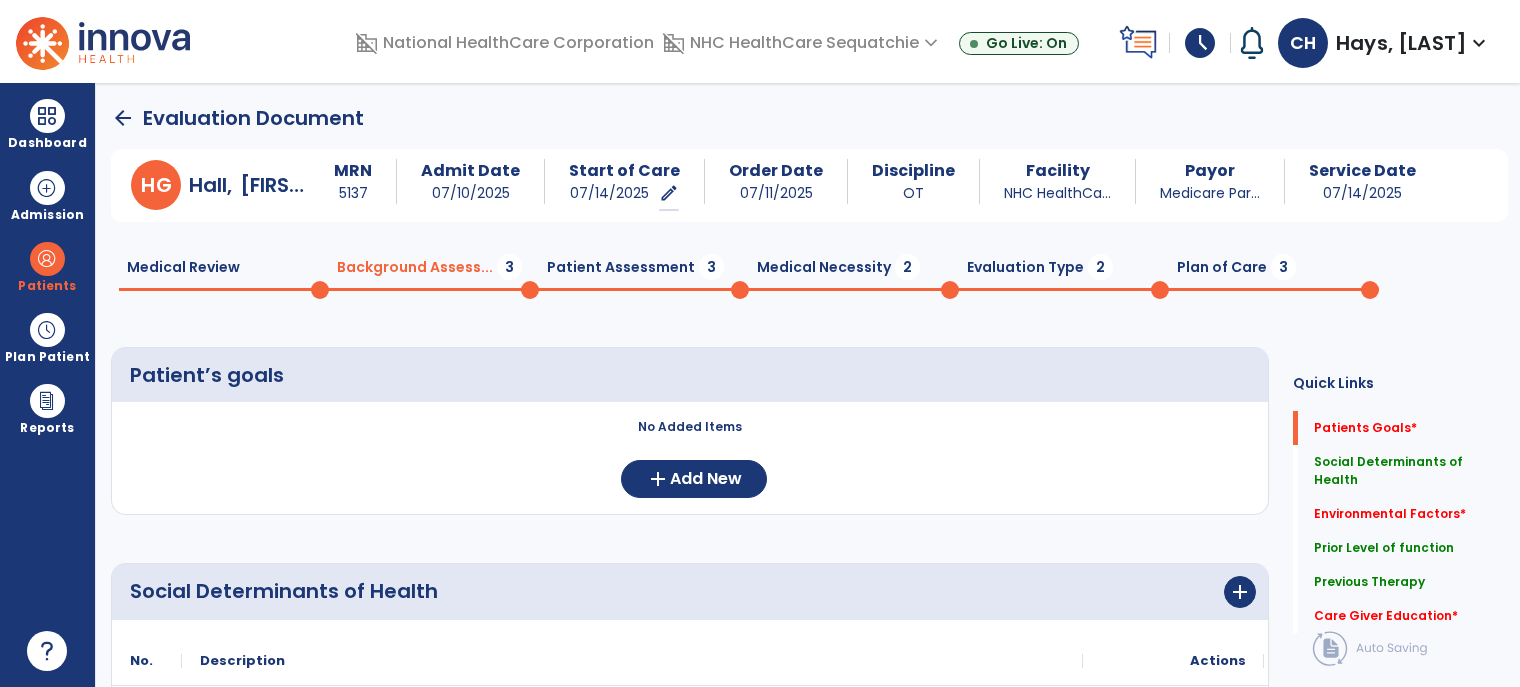 click on "Medical Necessity  2" 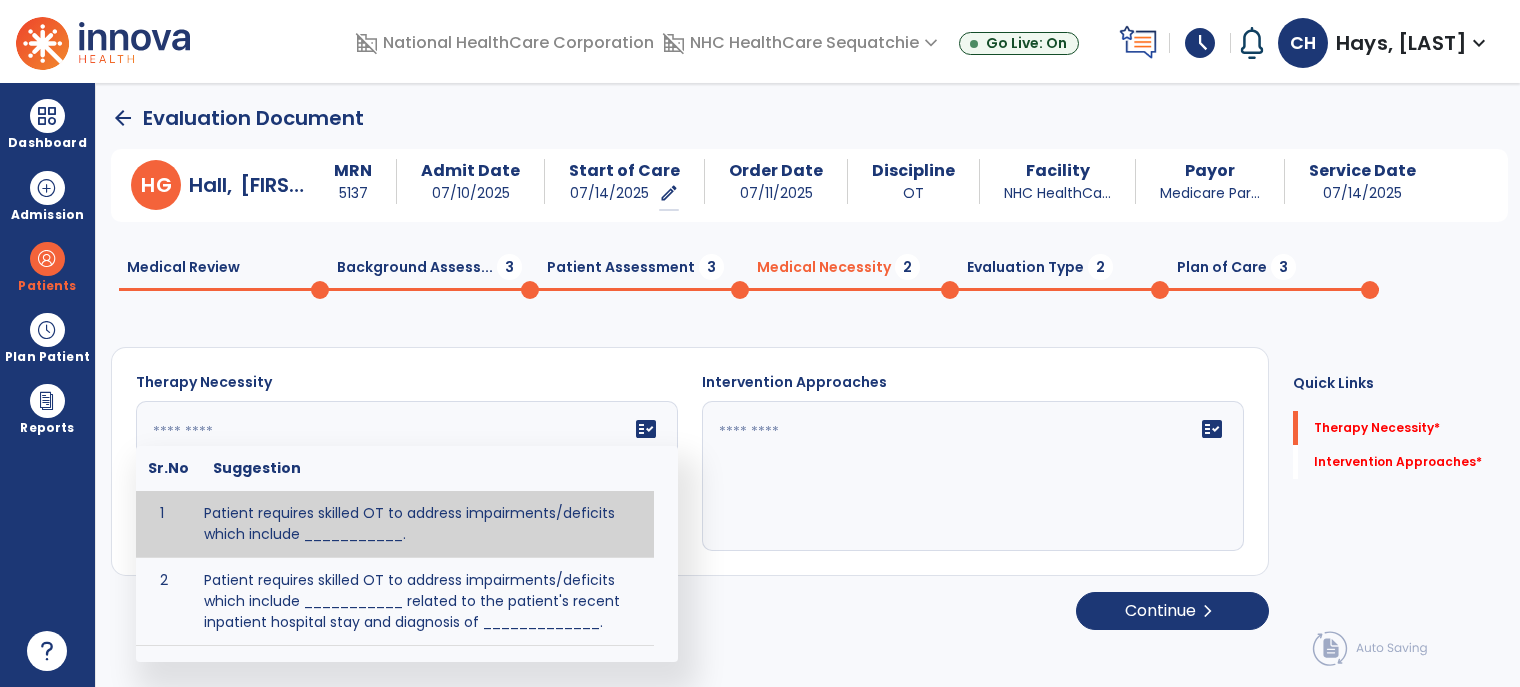 click on "fact_check  Sr.No Suggestion 1 Patient requires skilled OT to address impairments/deficits which include ___________. 2 Patient requires skilled OT to address impairments/deficits which include ___________ related to the patient's recent inpatient hospital stay and diagnosis of _____________." 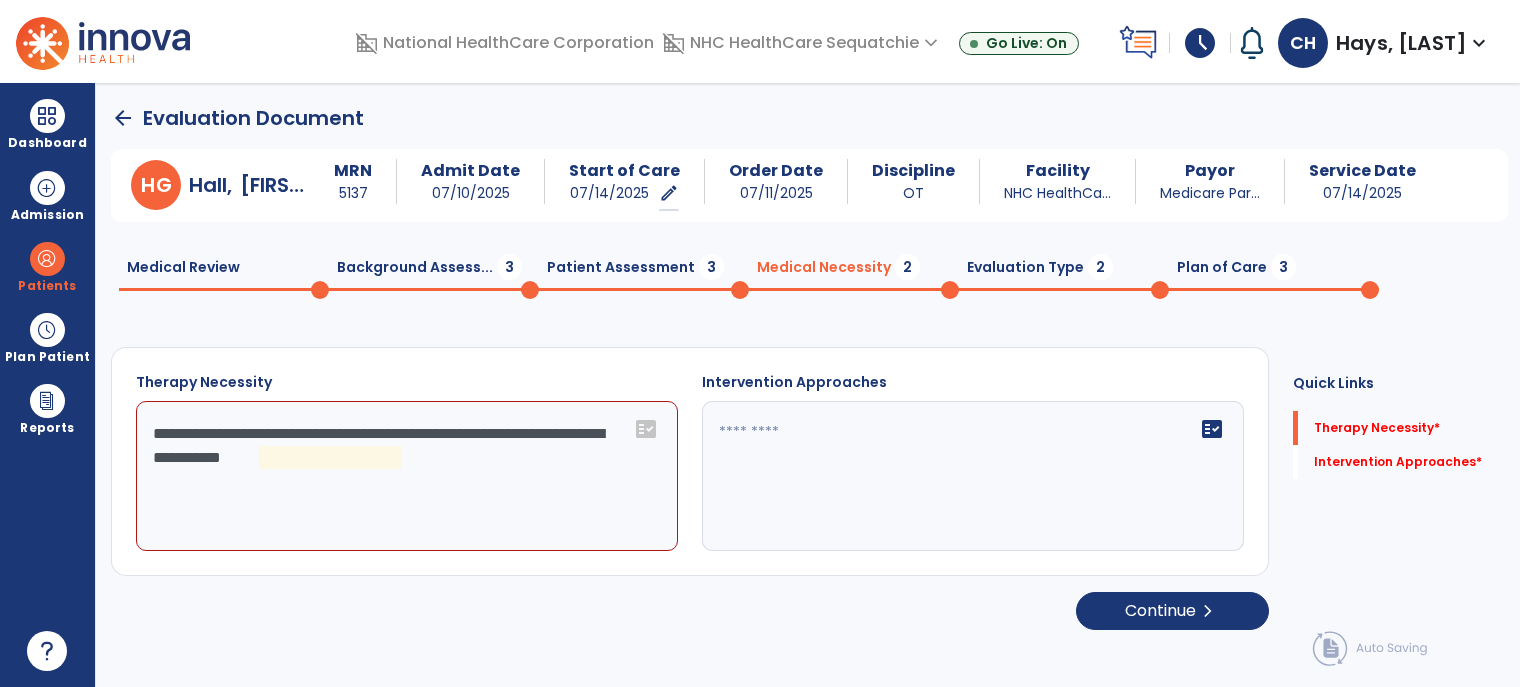click on "**********" 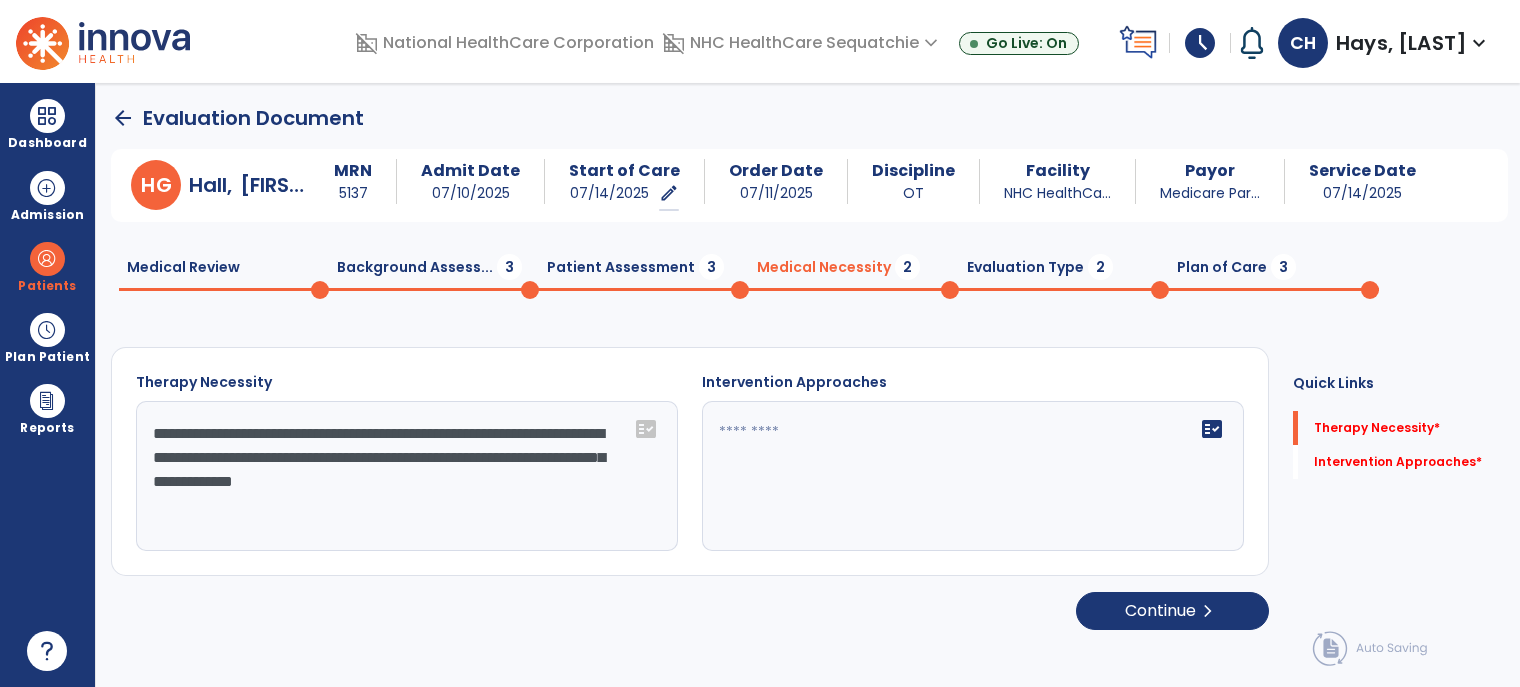 type on "**********" 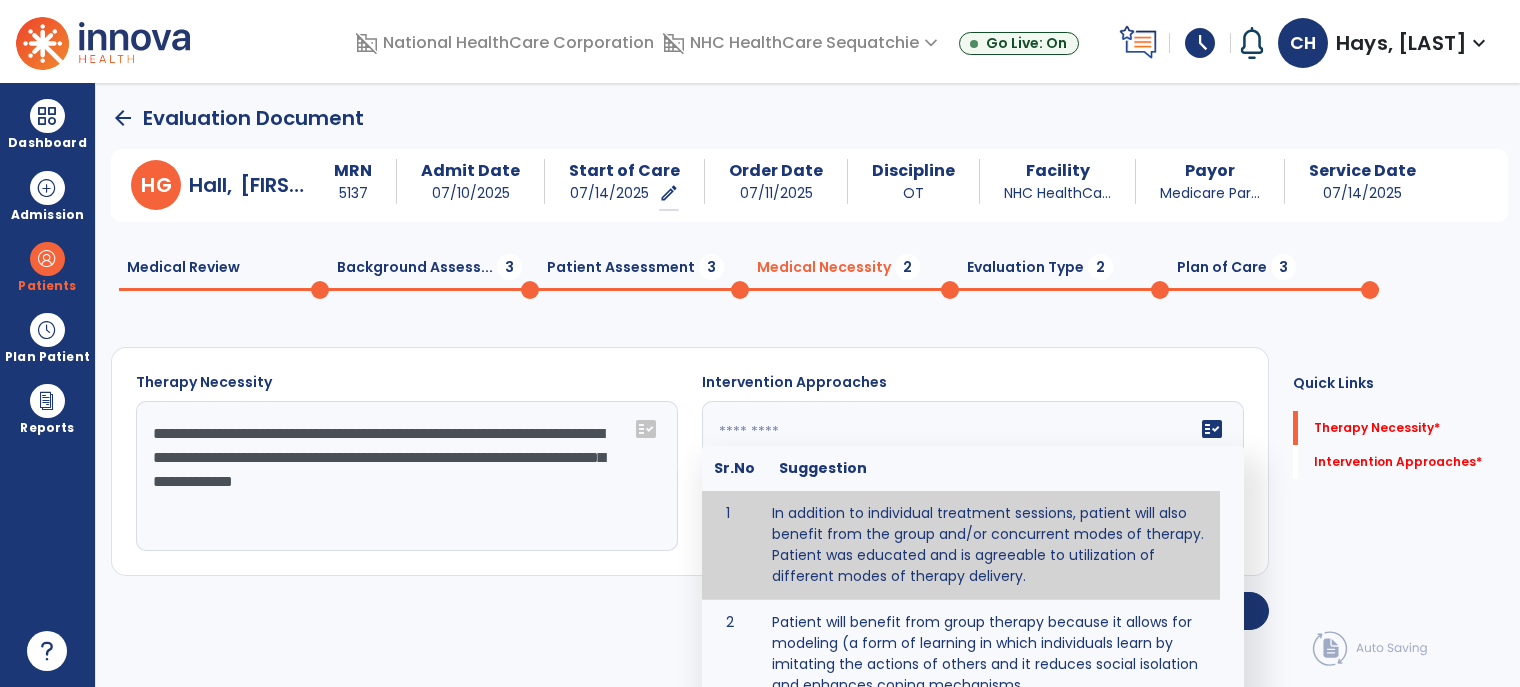 click on "fact_check  Sr.No Suggestion 1 In addition to individual treatment sessions, patient will also benefit from the group and/or concurrent modes of therapy. Patient was educated and is agreeable to utilization of different modes of therapy delivery. 2 Patient will benefit from group therapy because it allows for modeling (a form of learning in which individuals learn by imitating the actions of others and it reduces social isolation and enhances coping mechanisms. 3 Patient will benefit from group therapy to: Create a network that promotes growth and learning by enabling patients to receive and give support and to share experiences from different points of view. 4 Patient will benefit from group/concurrent therapy because it is supported by evidence to promote increased patient engagement and sustainable outcomes. 5 Patient will benefit from group/concurrent therapy to: Promote independence and minimize dependence." 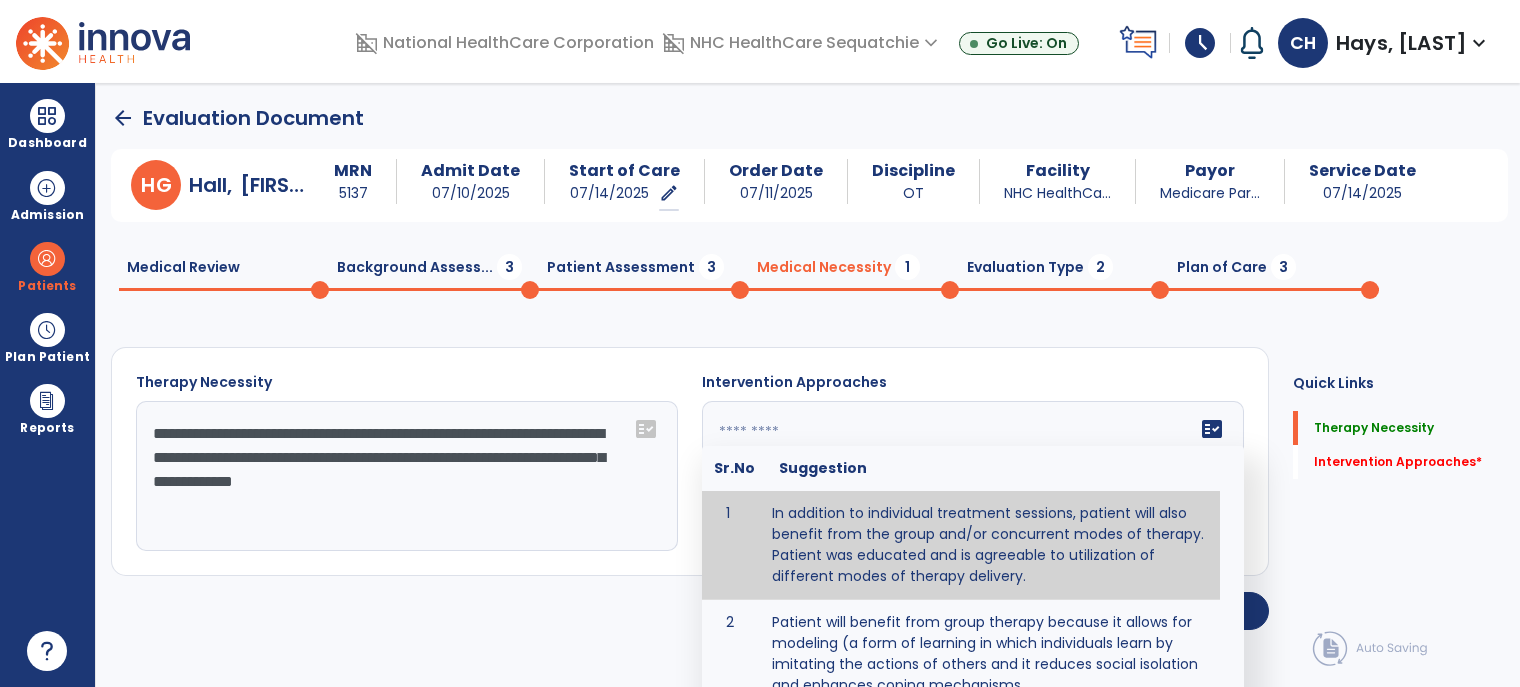 type on "**********" 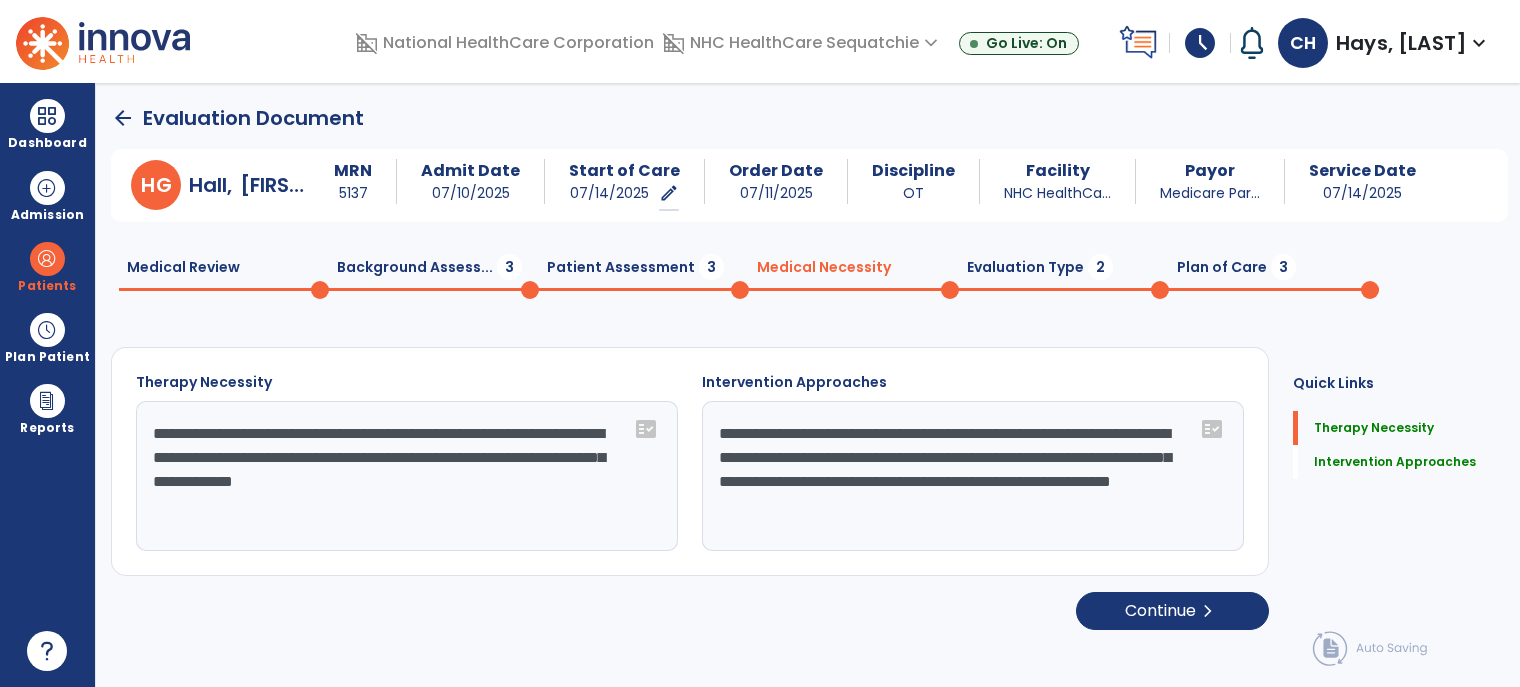 click on "Background Assess...  3" 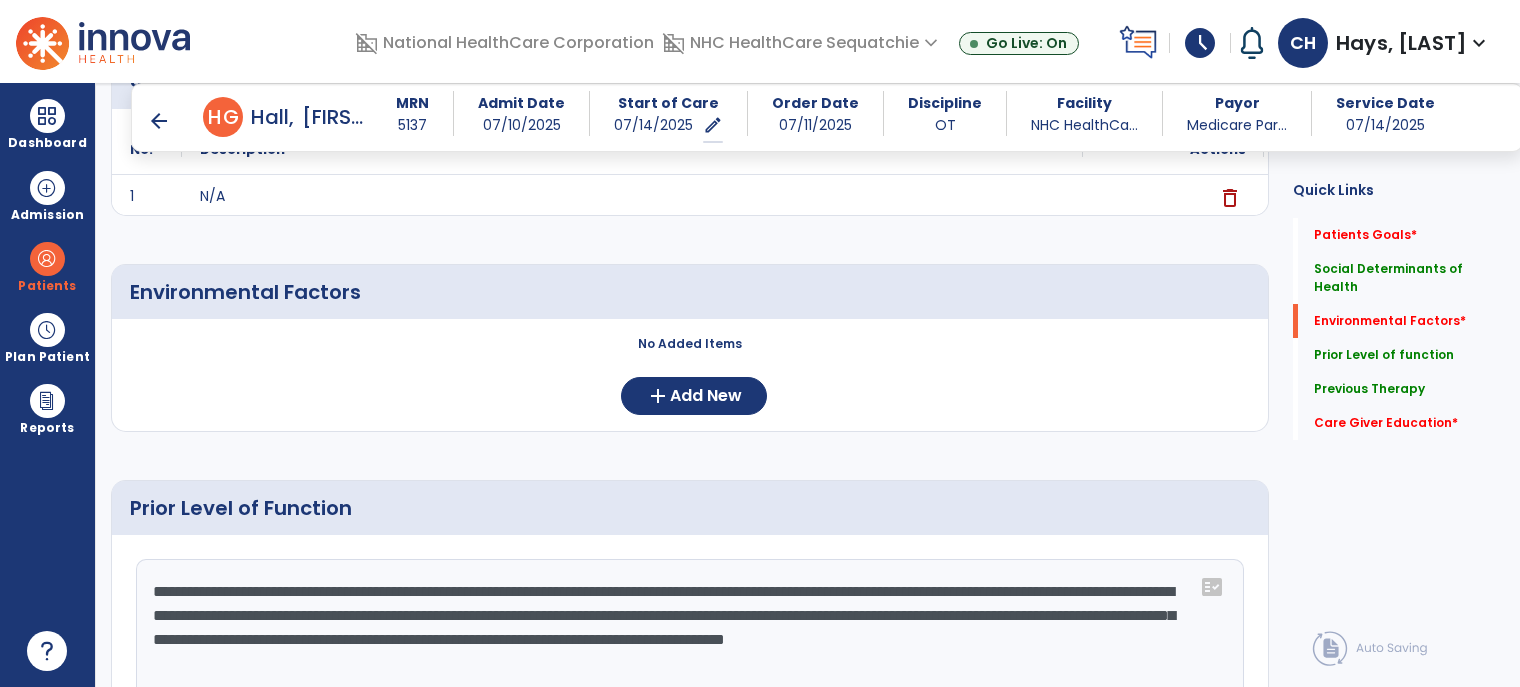 scroll, scrollTop: 492, scrollLeft: 0, axis: vertical 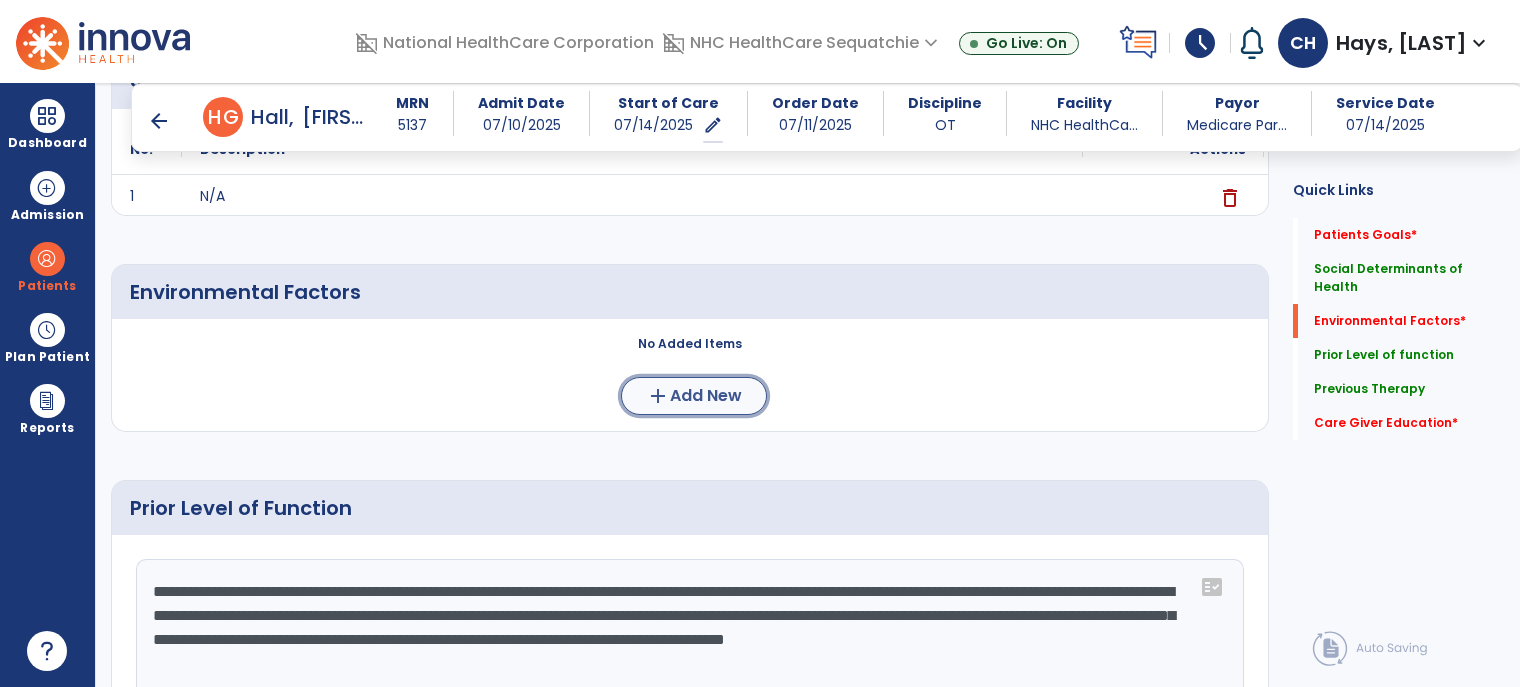 click on "Add New" 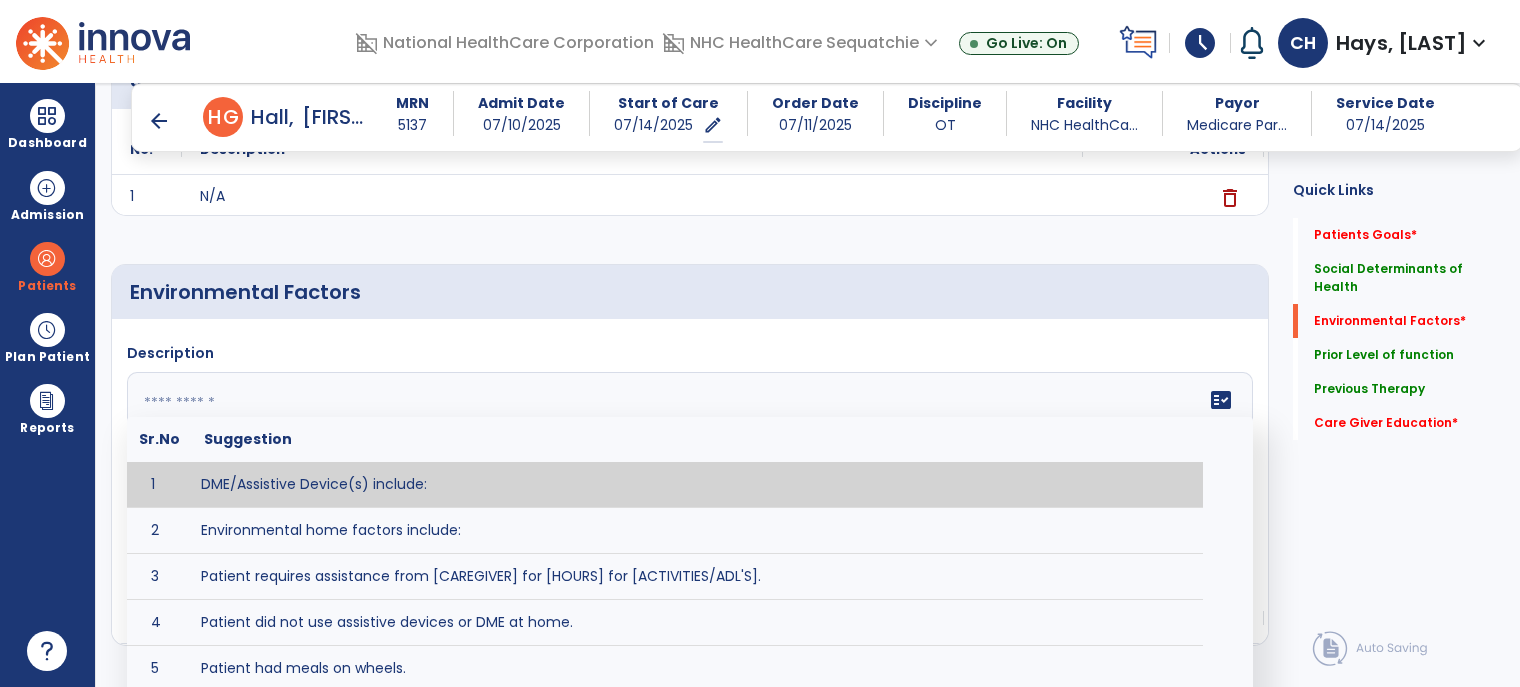 click 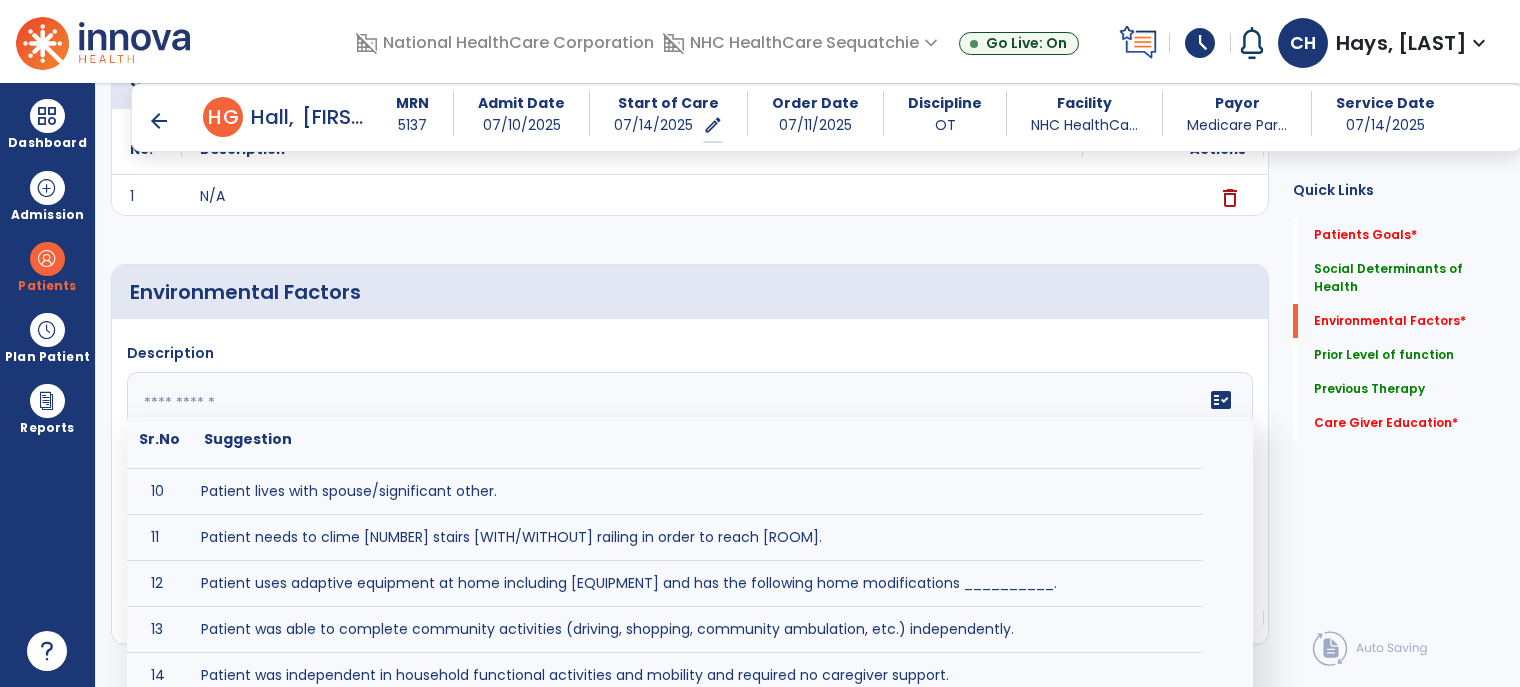 scroll, scrollTop: 436, scrollLeft: 0, axis: vertical 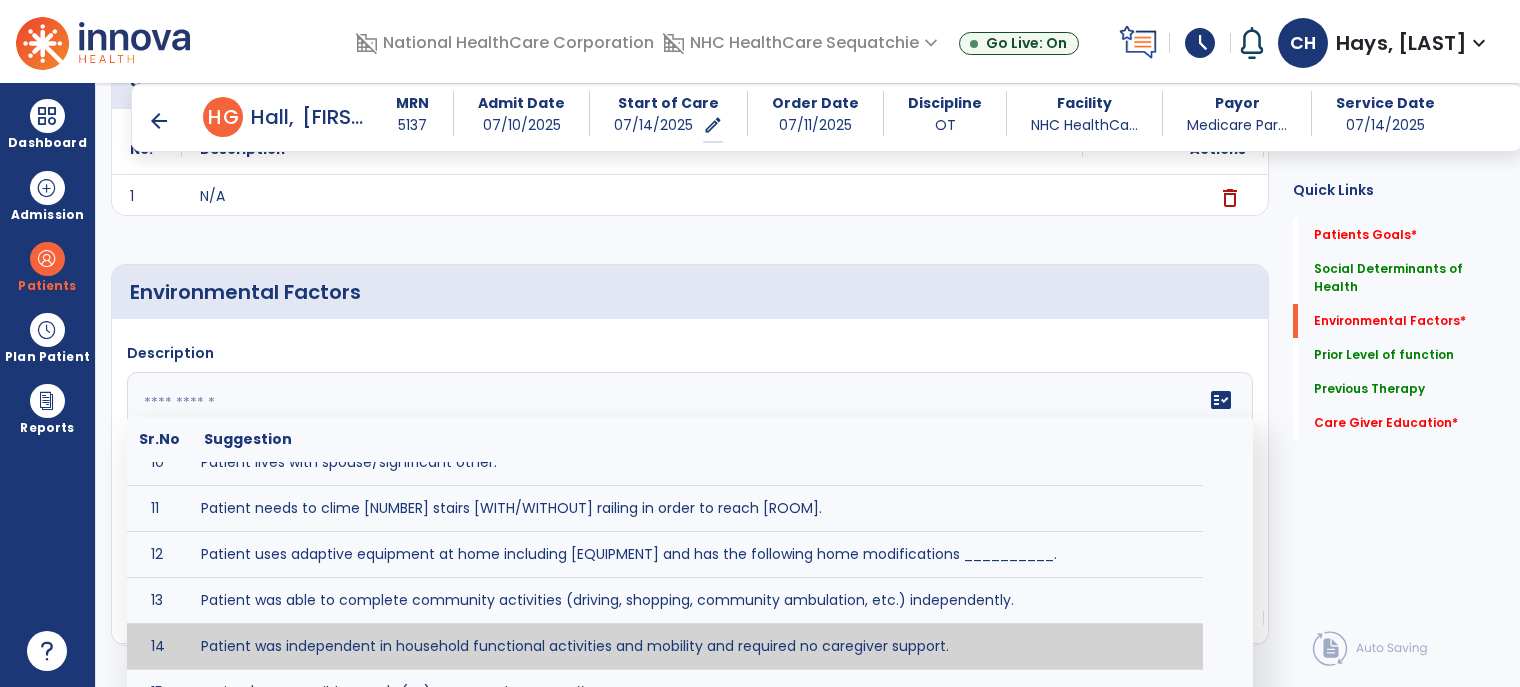 type on "**********" 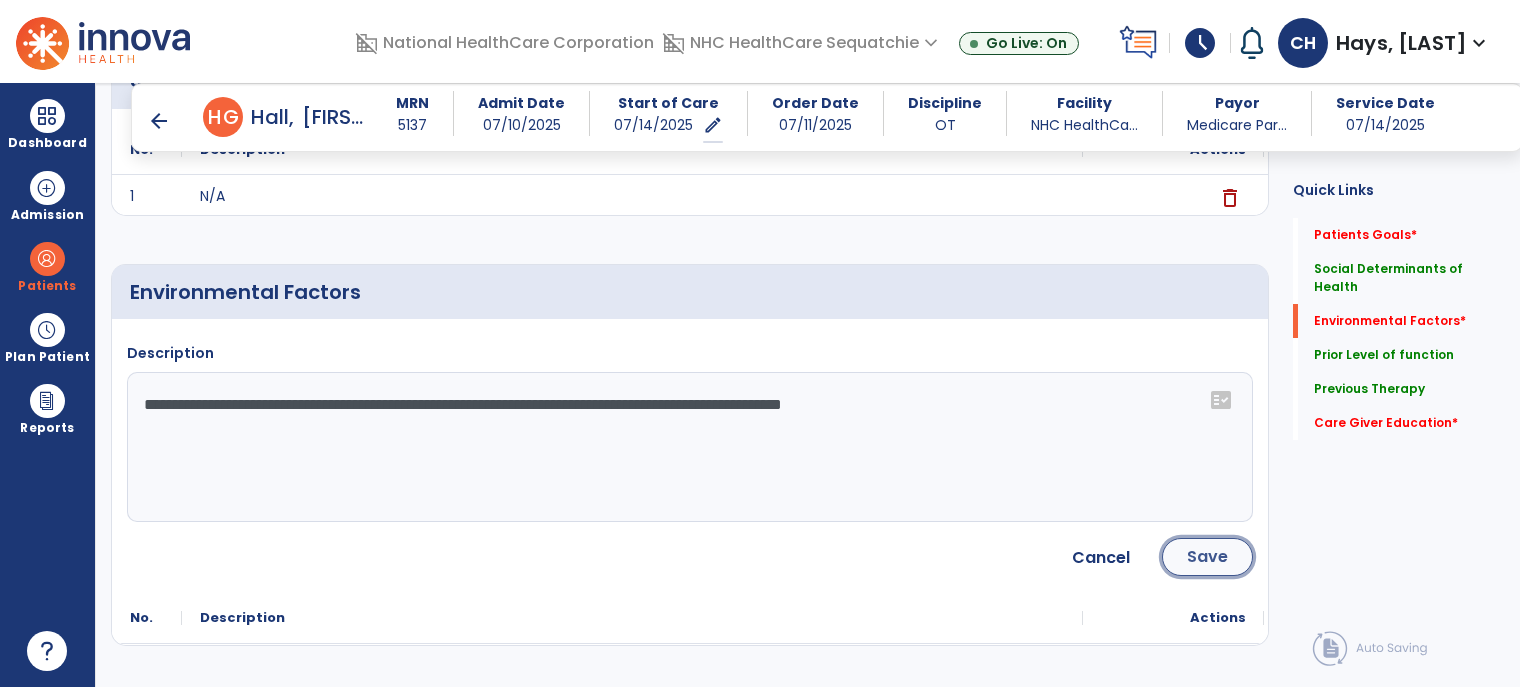 click on "Save" 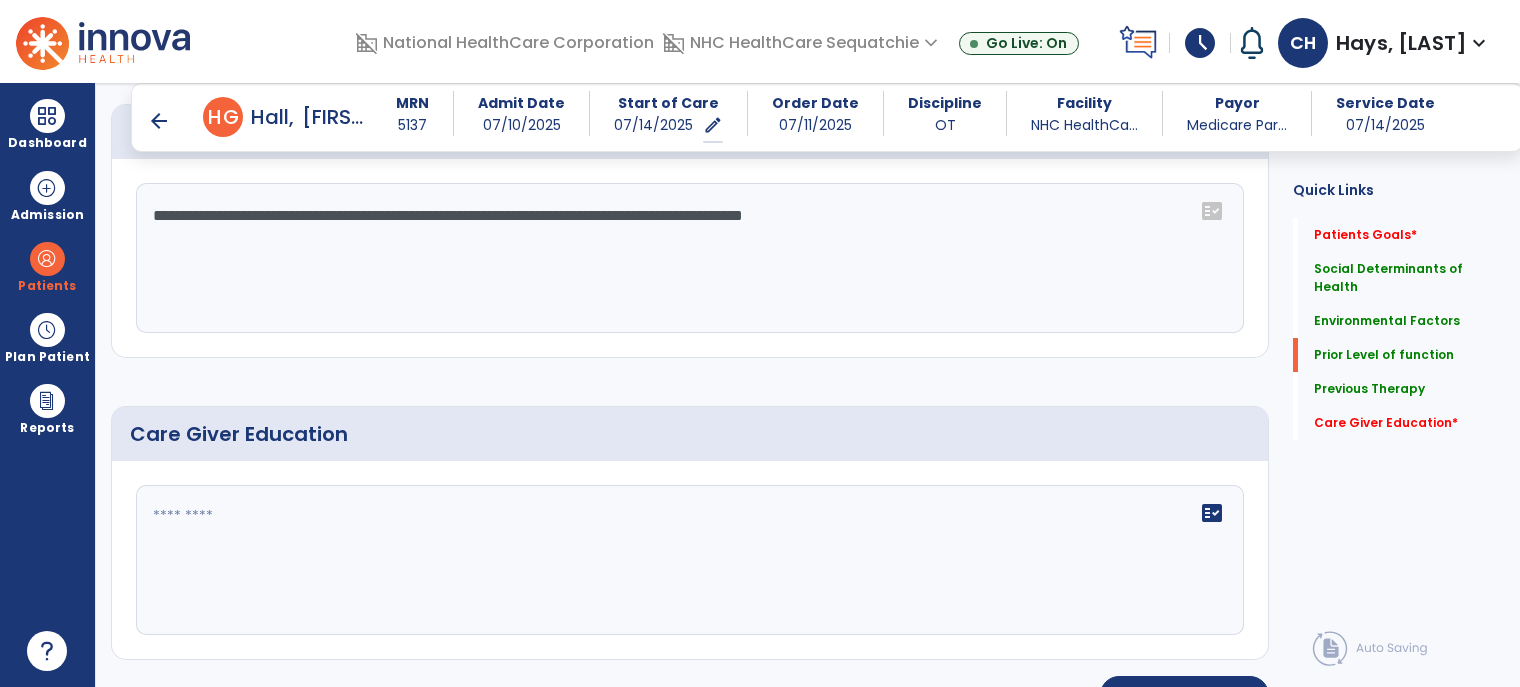 scroll, scrollTop: 1204, scrollLeft: 0, axis: vertical 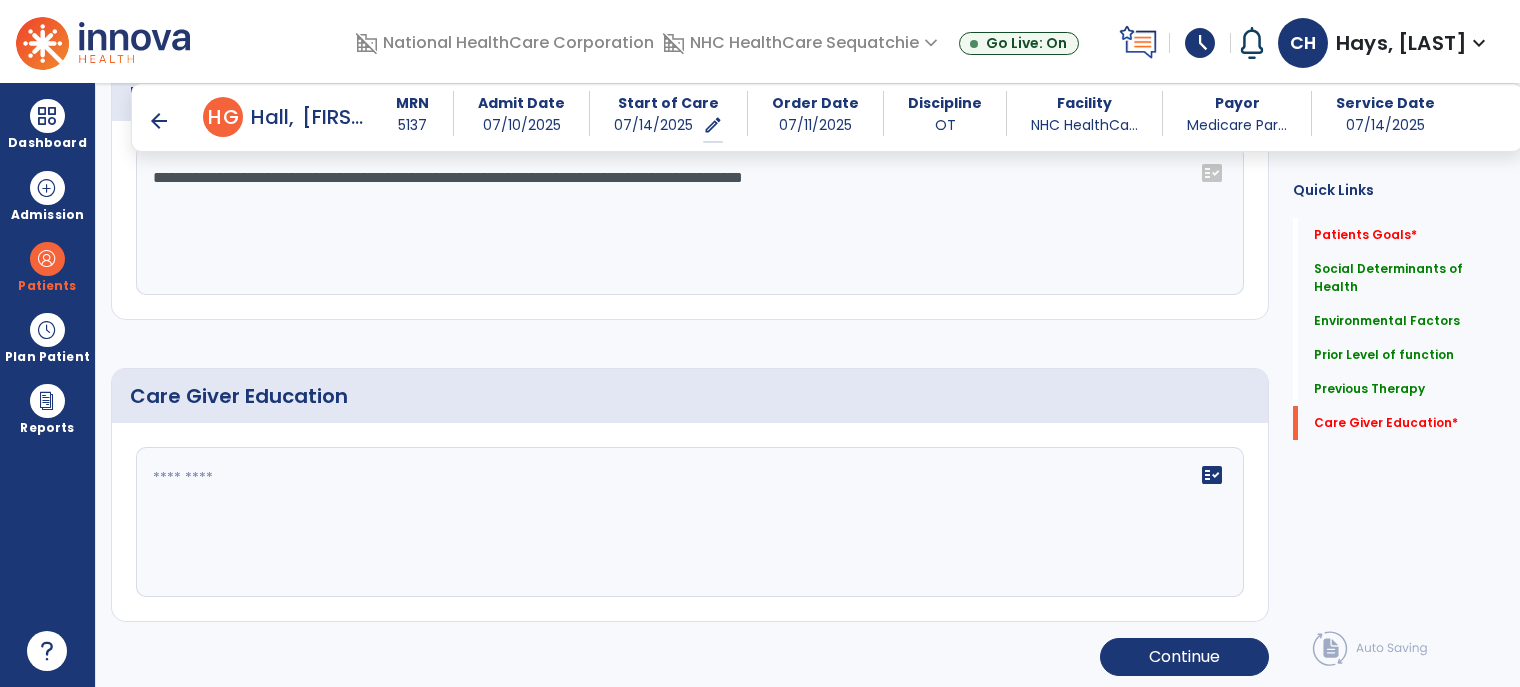 click on "fact_check" 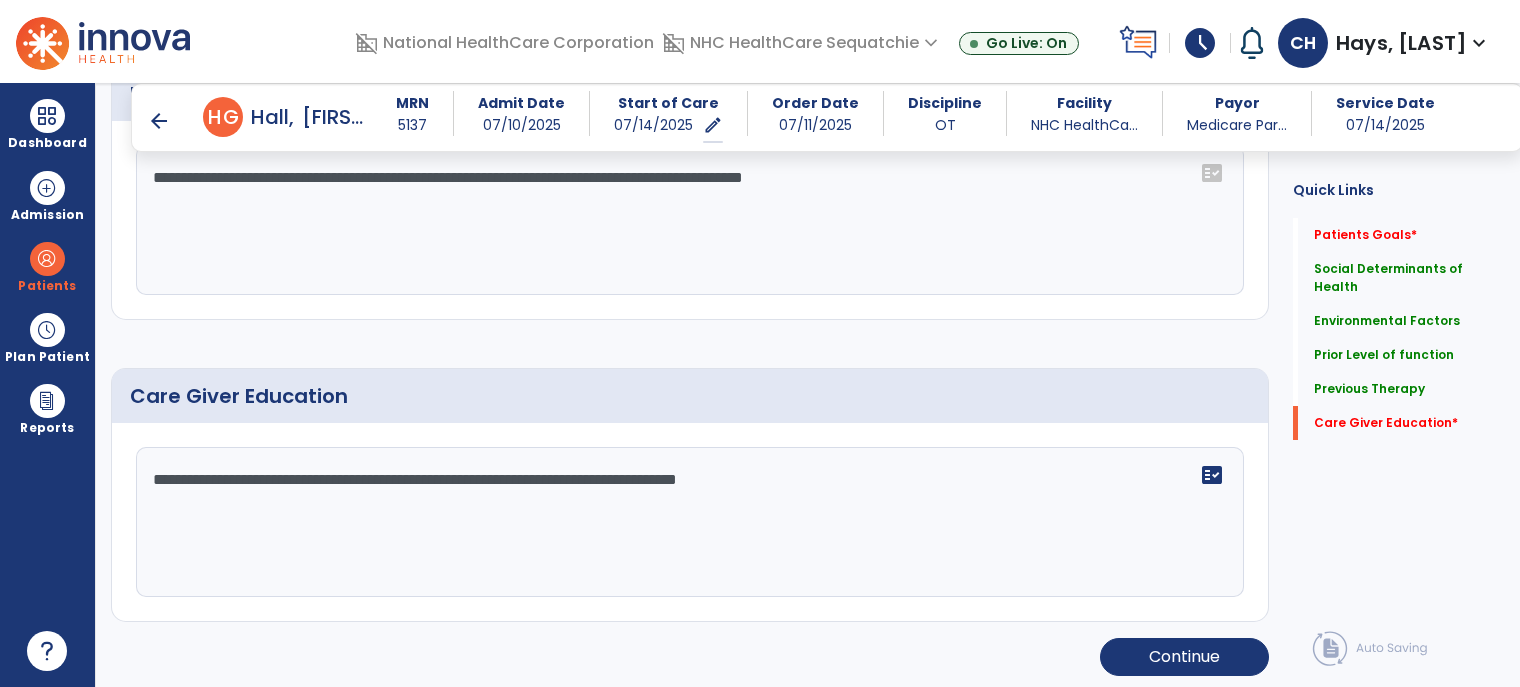 click on "**********" 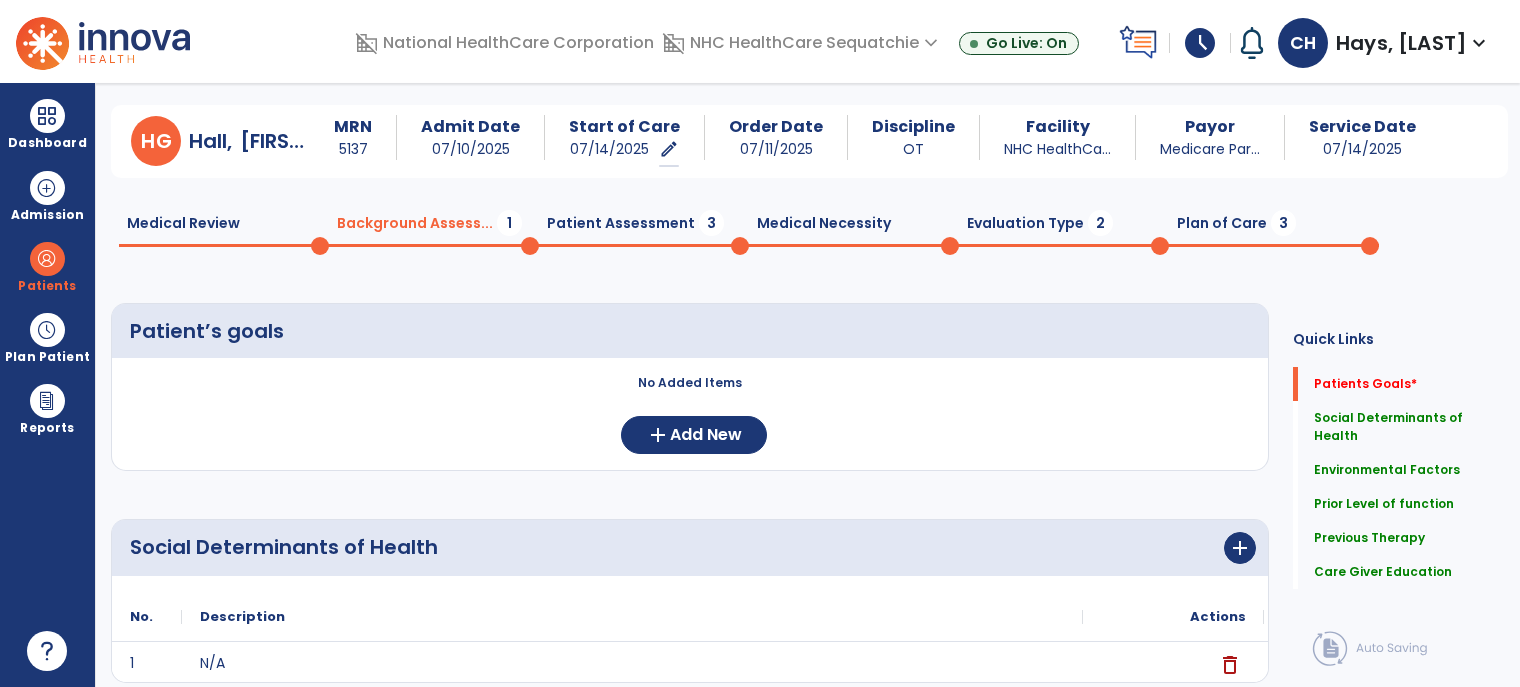 scroll, scrollTop: 0, scrollLeft: 0, axis: both 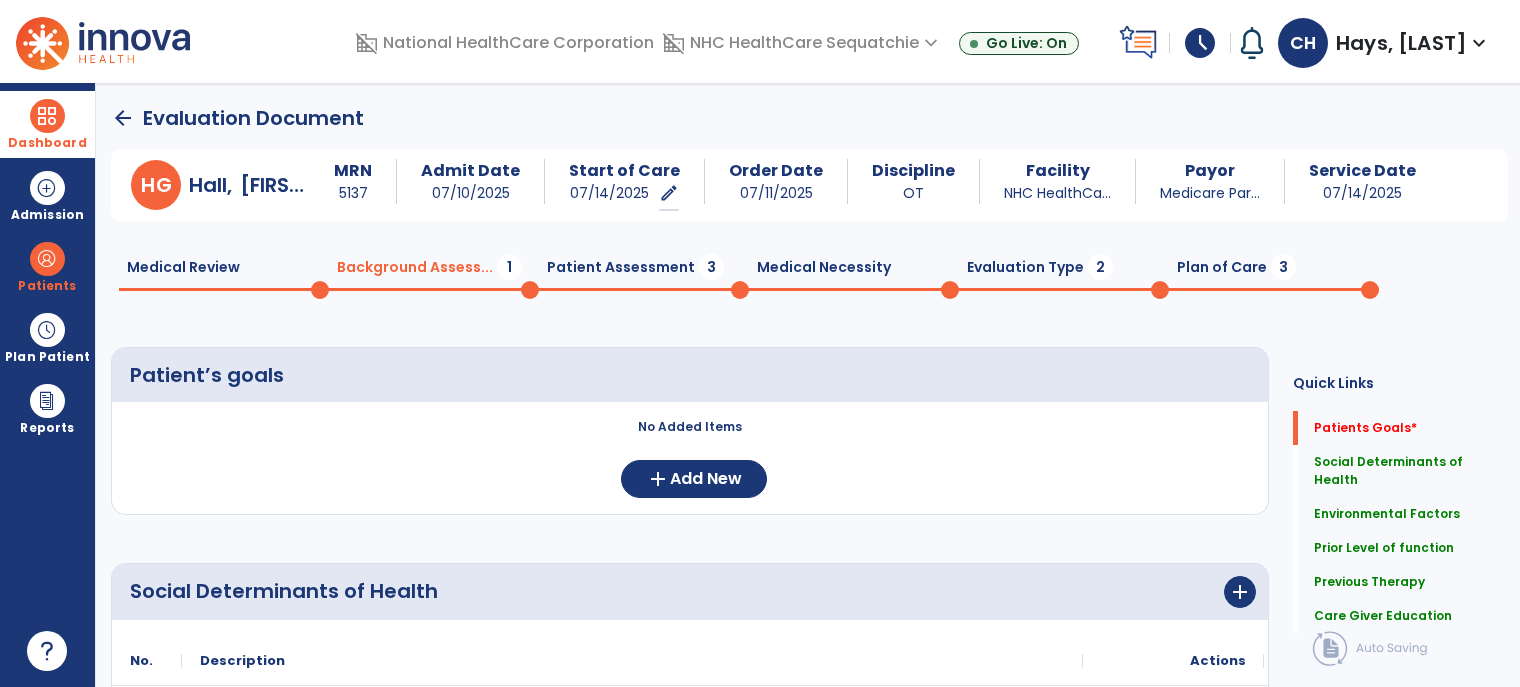 type on "**********" 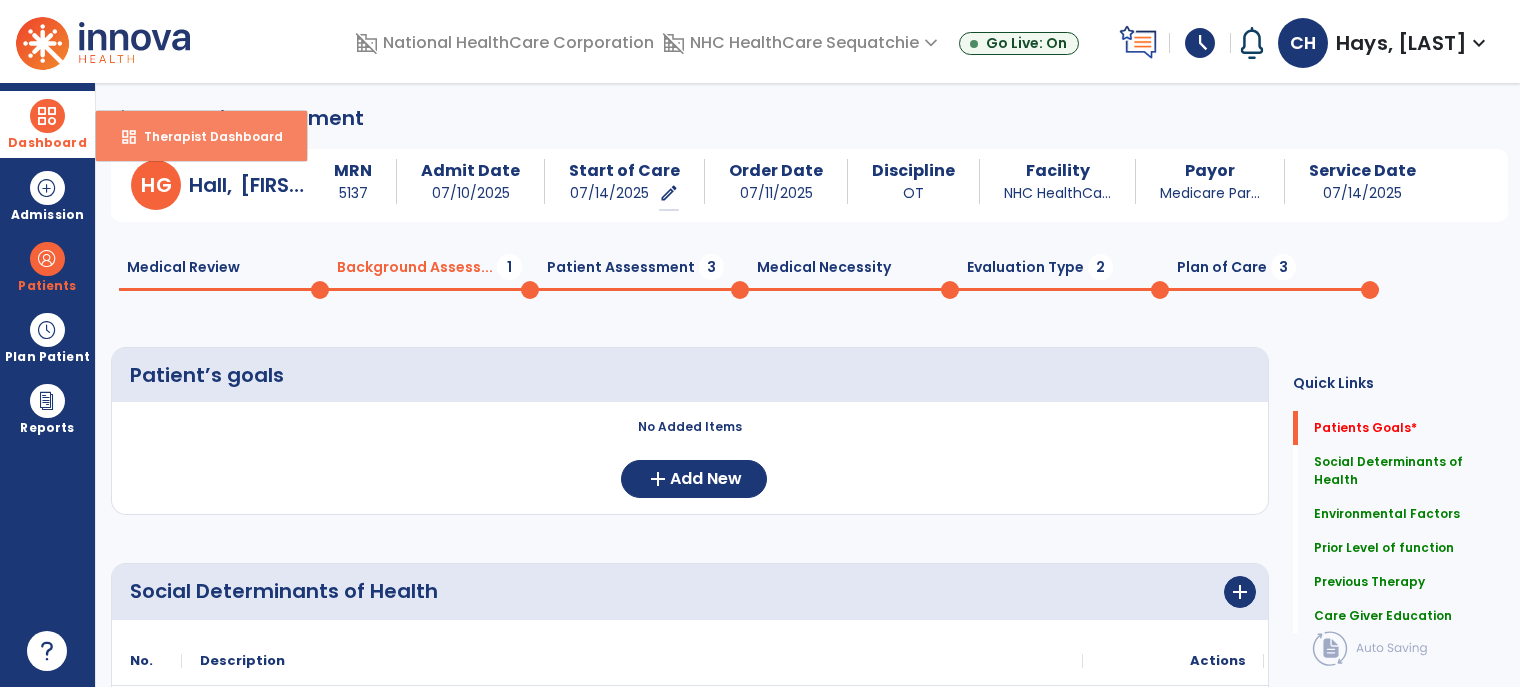 click on "Therapist Dashboard" at bounding box center (205, 136) 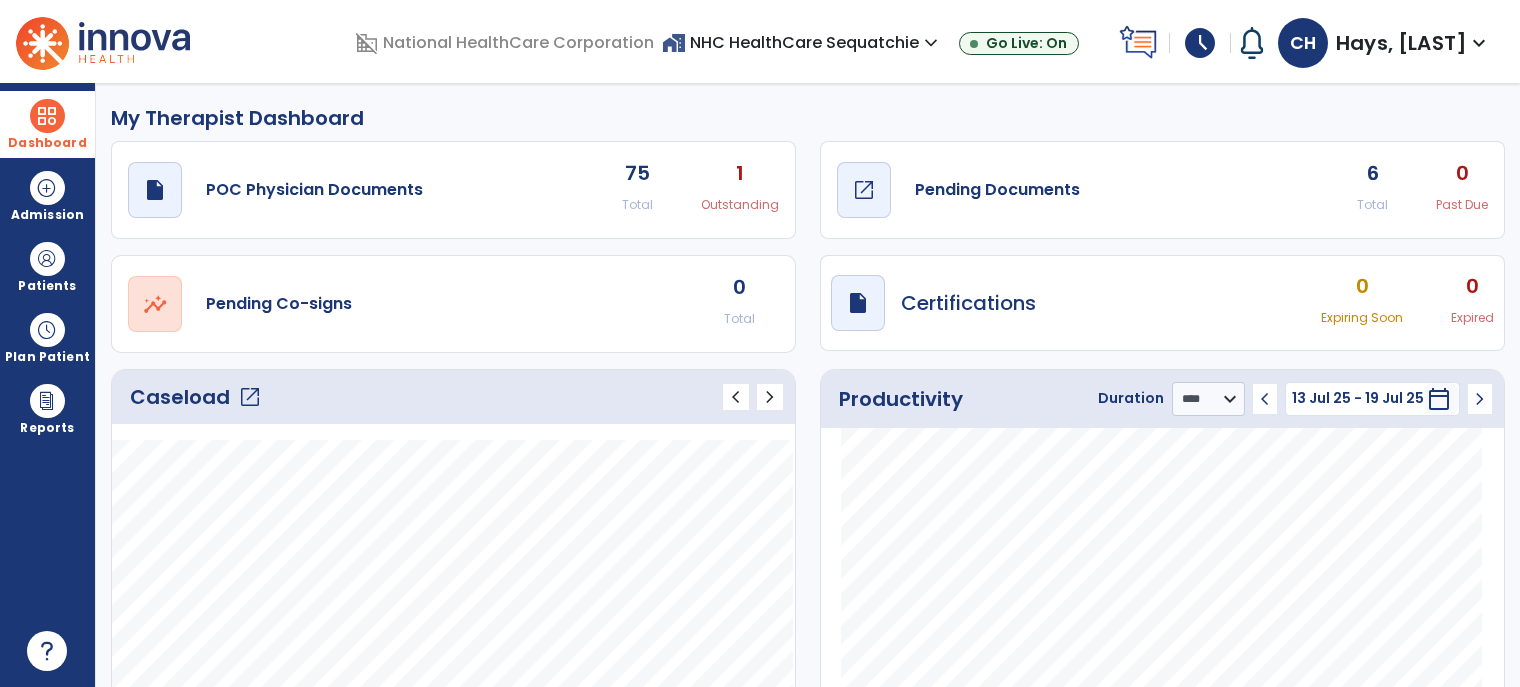 click on "open_in_new" 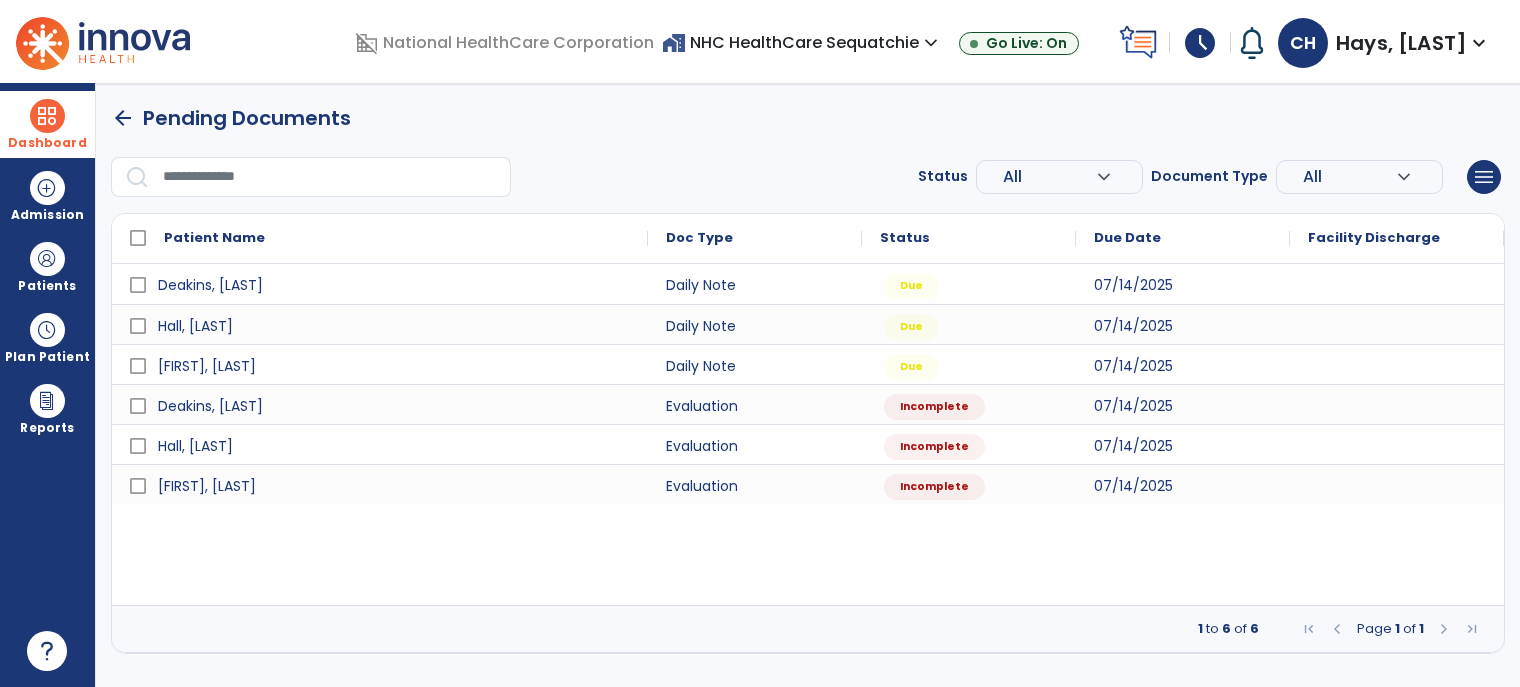 click on "Hays, [LAST]" at bounding box center (1401, 43) 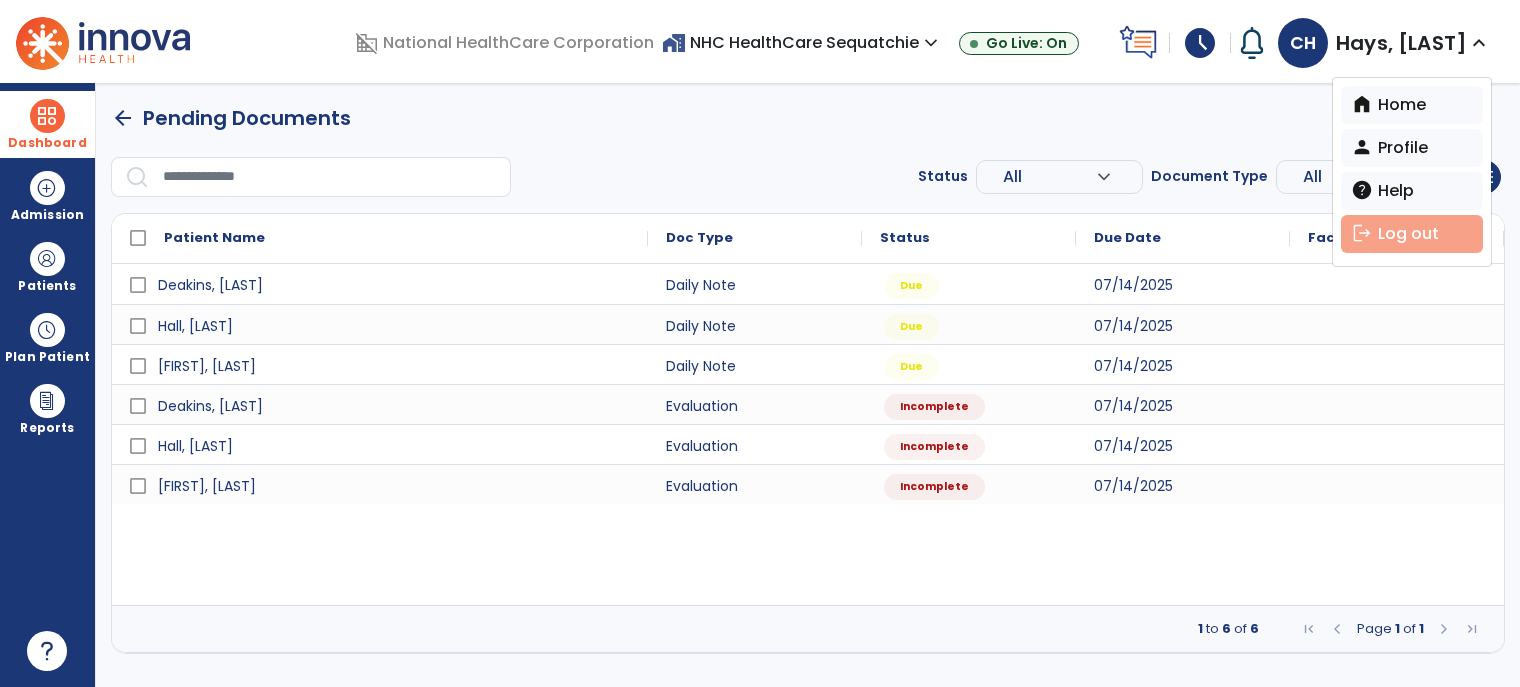 click on "logout   Log out" at bounding box center (1412, 234) 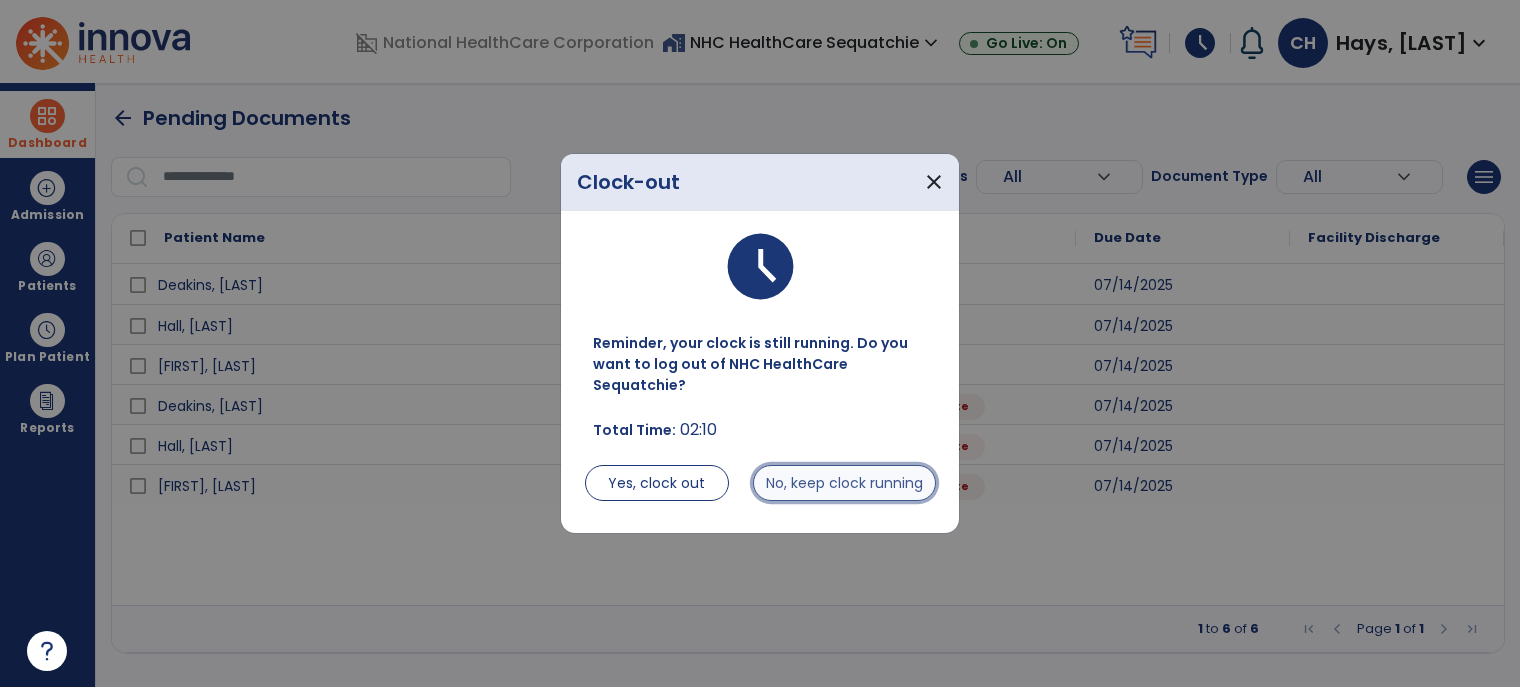 click on "No, keep clock running" at bounding box center (844, 483) 